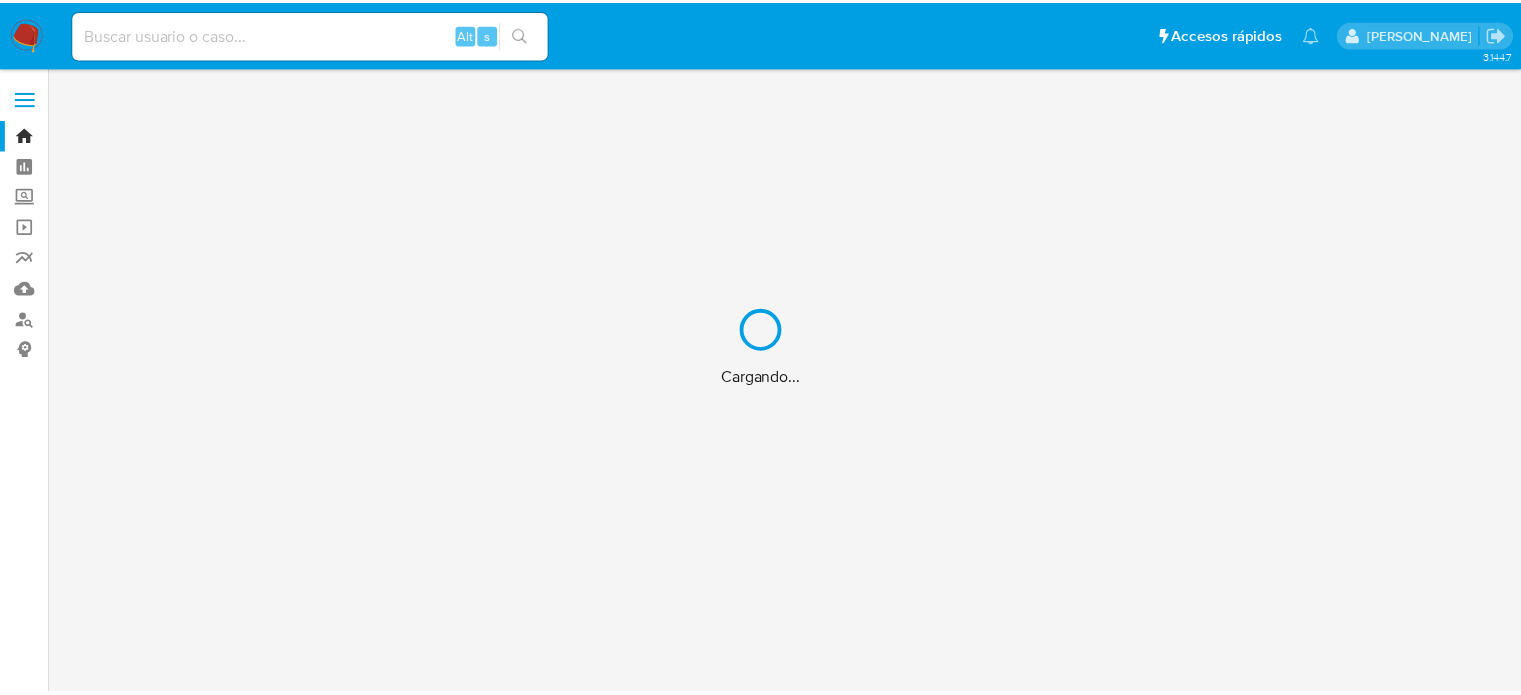 scroll, scrollTop: 0, scrollLeft: 0, axis: both 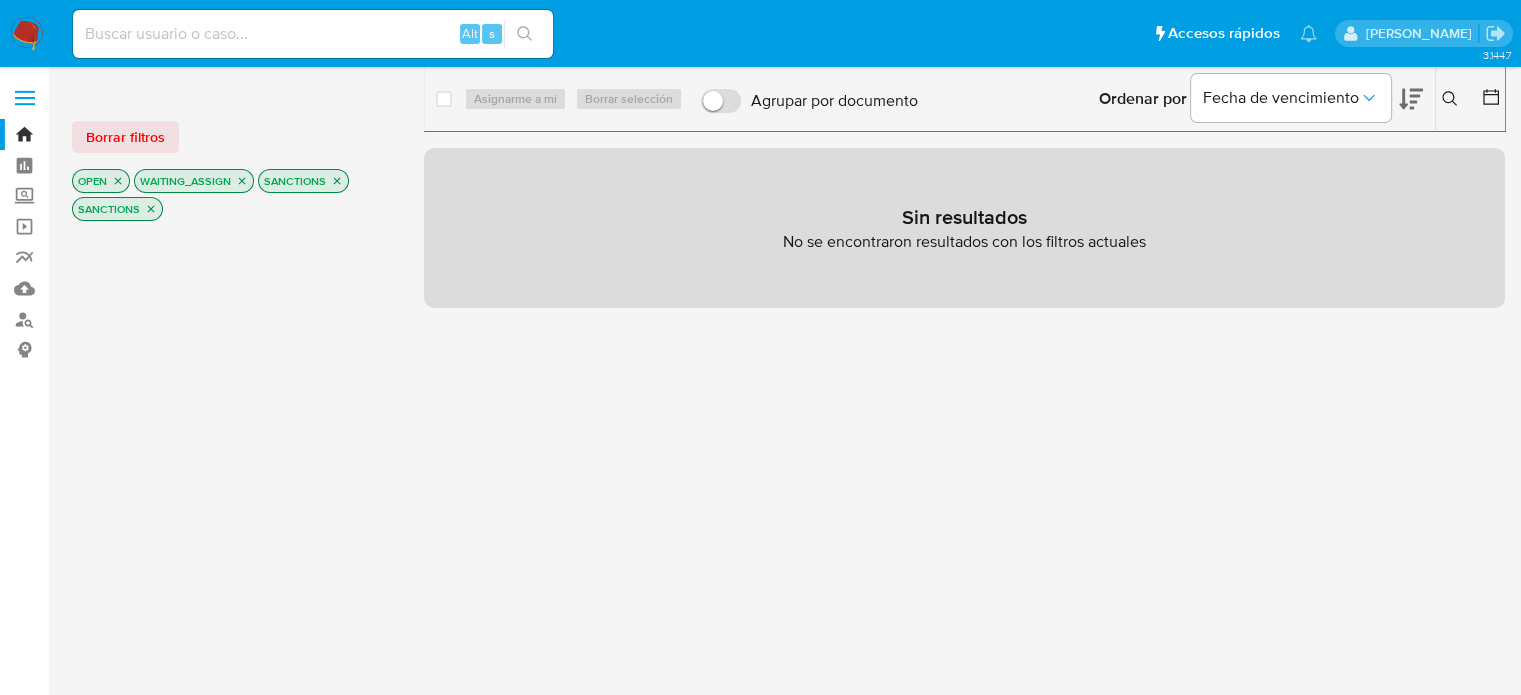 click 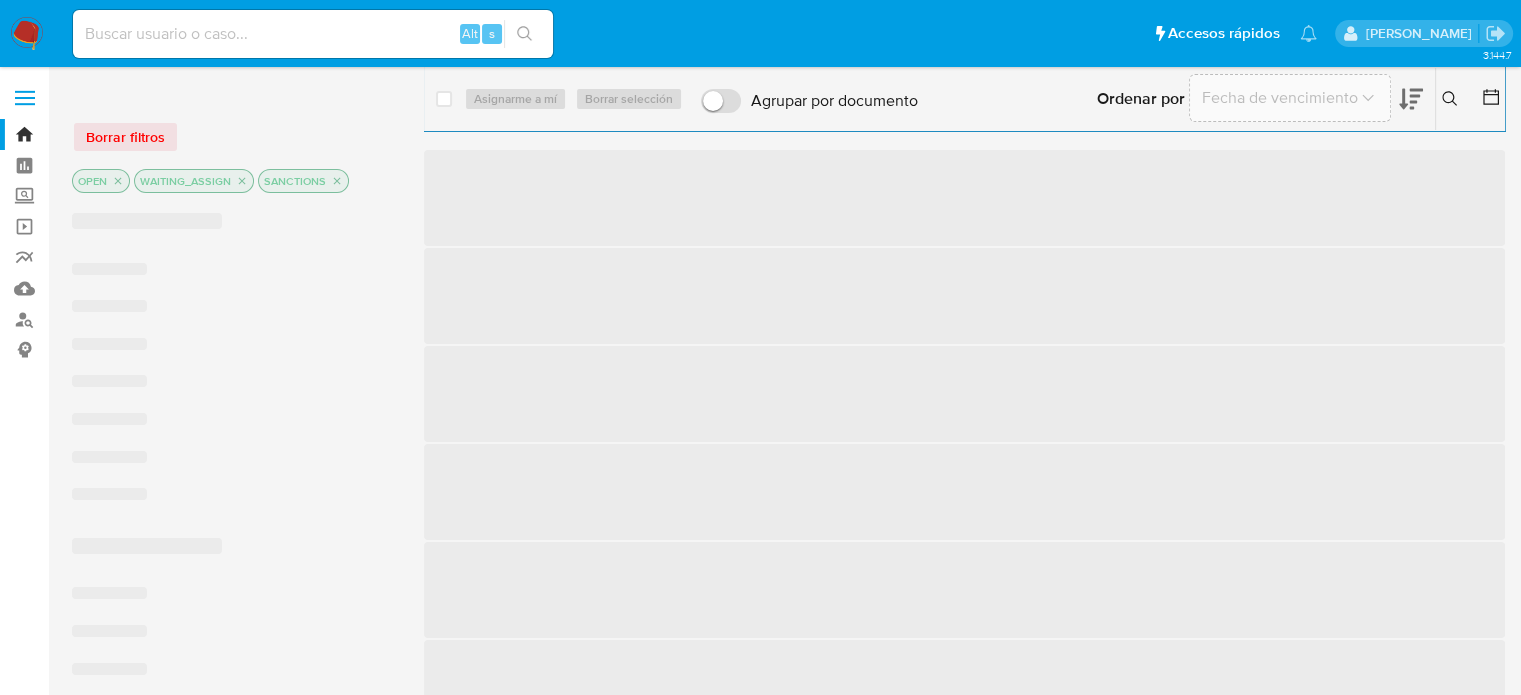click 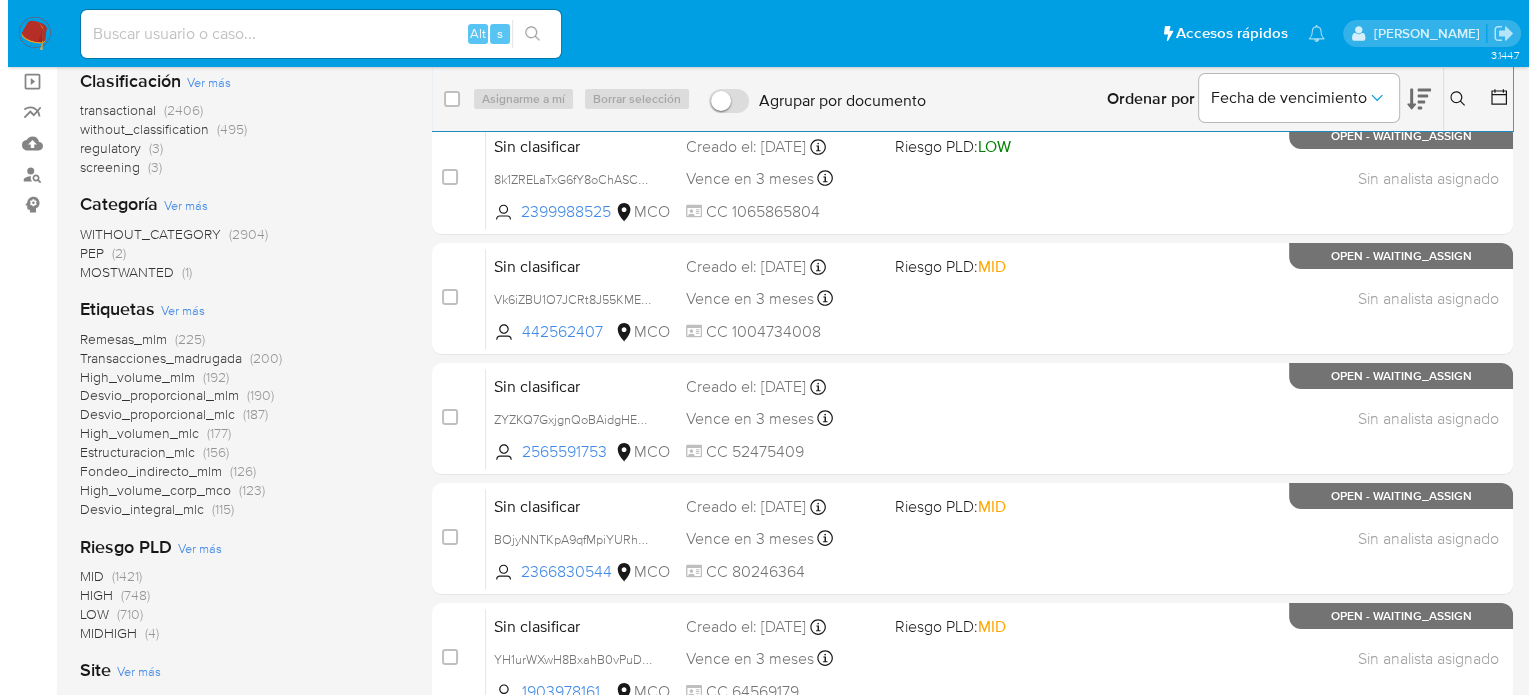 scroll, scrollTop: 0, scrollLeft: 0, axis: both 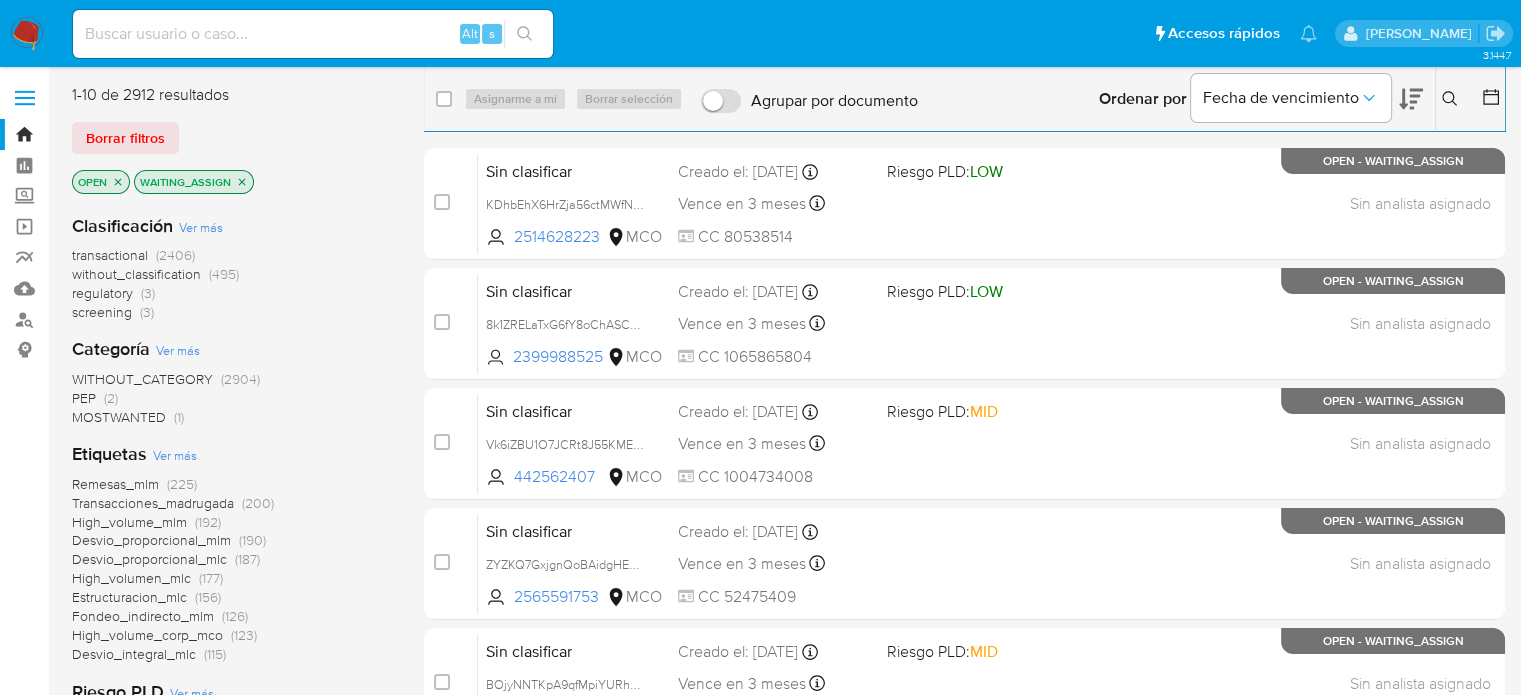 click on "MOSTWANTED" at bounding box center (119, 417) 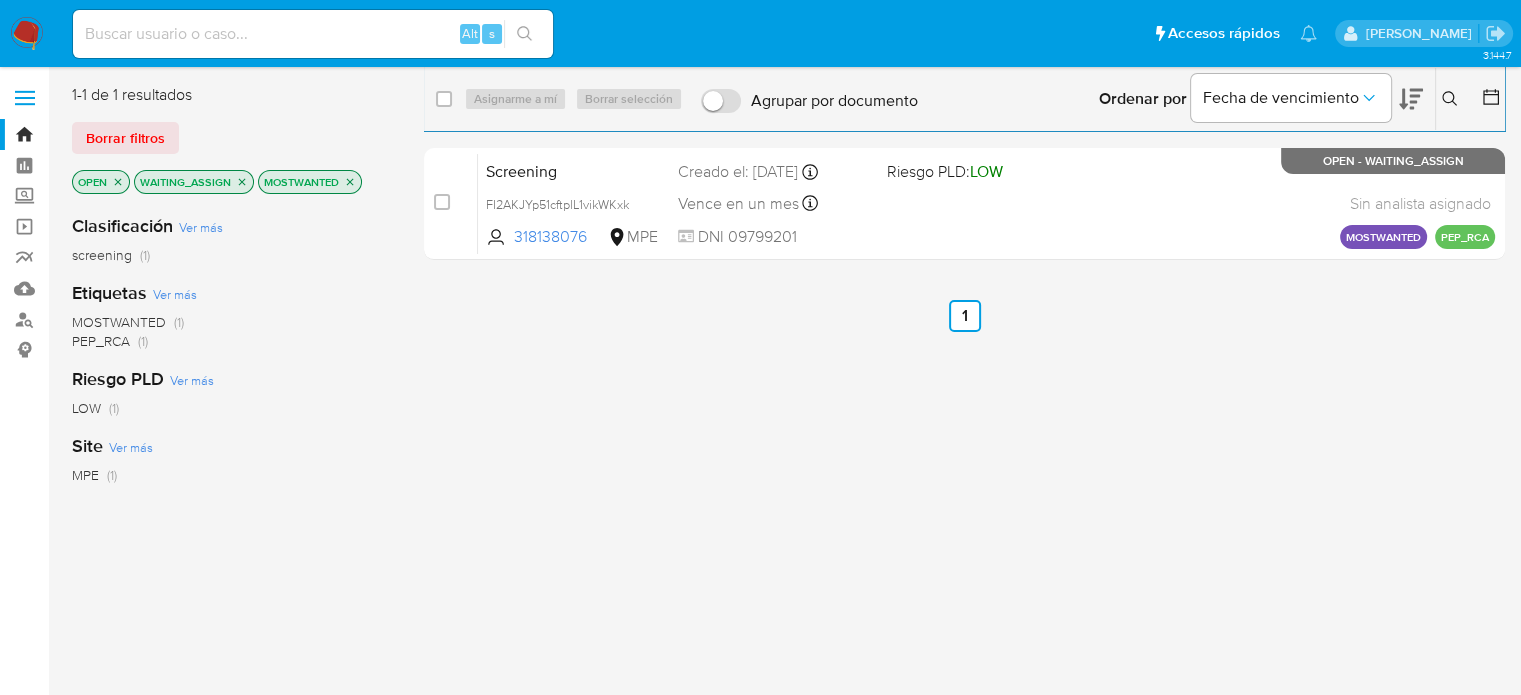 click 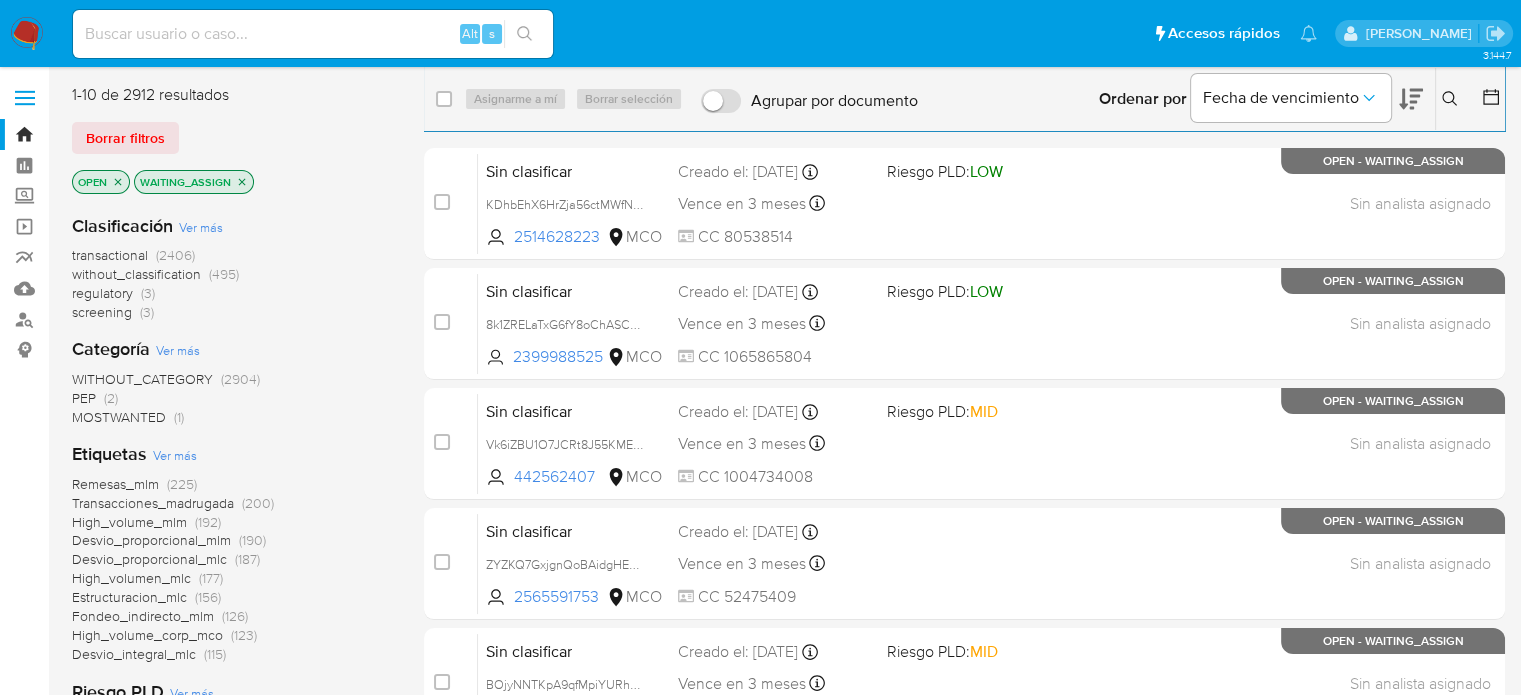 click on "PEP (2)" at bounding box center (95, 398) 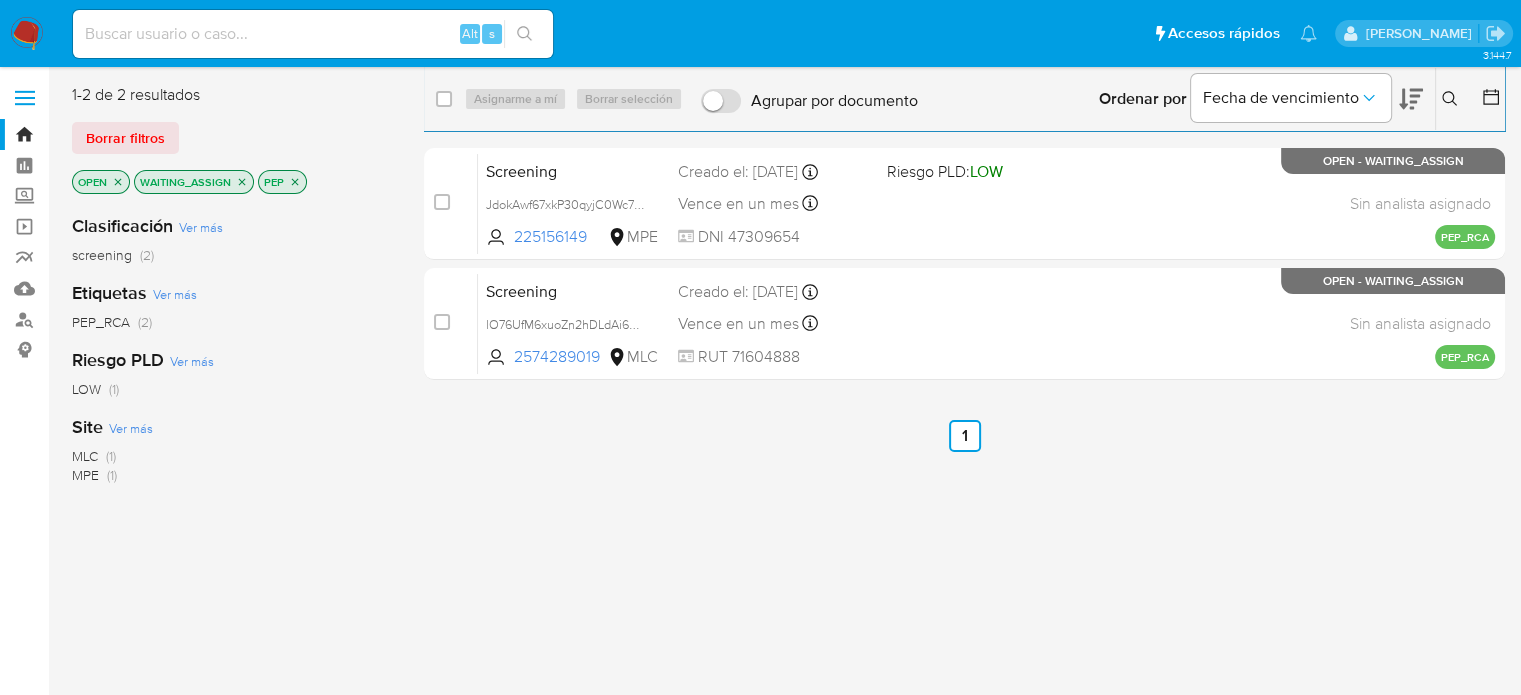 click 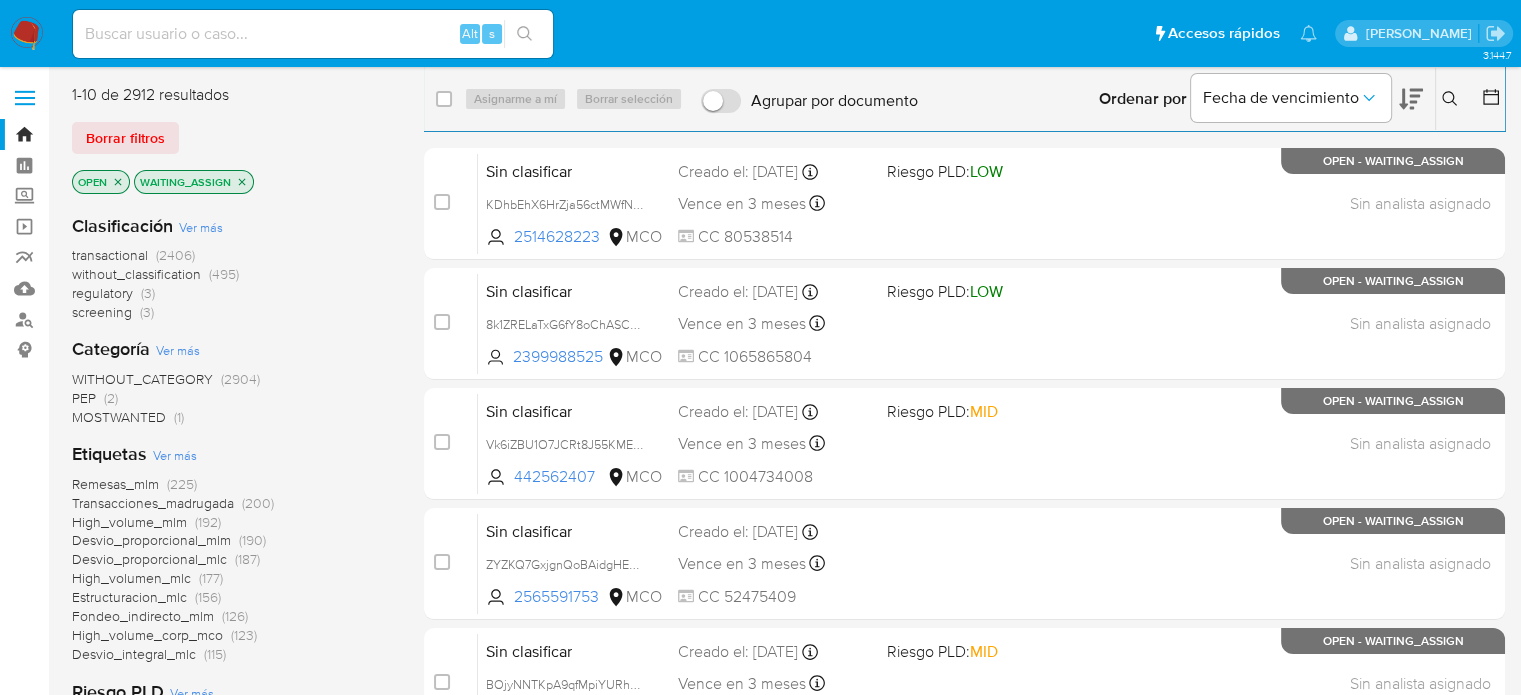 click on "regulatory (3)" at bounding box center (113, 293) 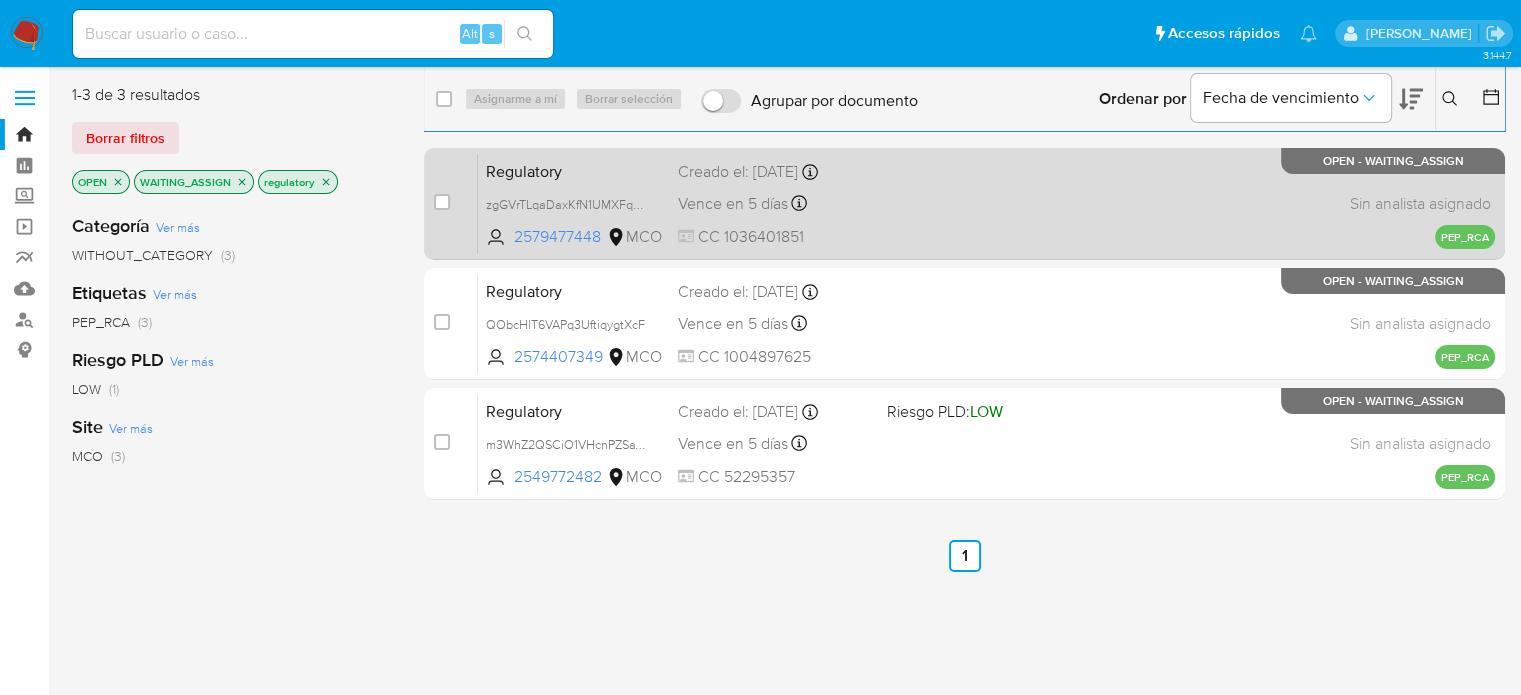 click on "Regulatory zgGVrTLqaDaxKfN1UMXFqdVl 2579477448 MCO Creado el: 23/07/2025   Creado el: 23/07/2025 12:34:40 Vence en 5 días   Vence el 28/07/2025 12:34:41 CC   1036401851 Sin analista asignado   Asignado el: - PEP_RCA OPEN - WAITING_ASSIGN" at bounding box center (986, 203) 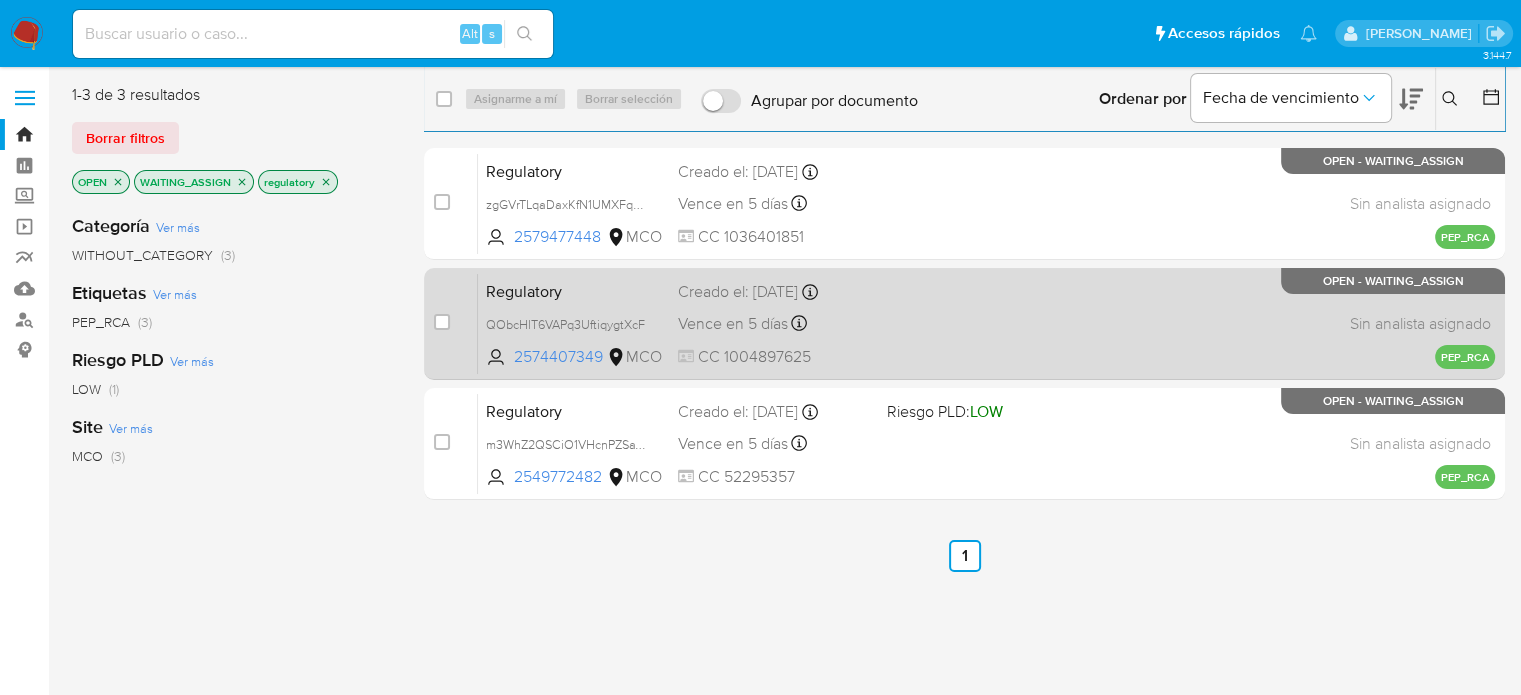 click on "Regulatory QObcHlT6VAPq3UftiqygtXcF 2574407349 MCO Creado el: 23/07/2025   Creado el: 23/07/2025 12:24:01 Vence en 5 días   Vence el 28/07/2025 12:24:02 CC   1004897625 Sin analista asignado   Asignado el: - PEP_RCA OPEN - WAITING_ASSIGN" at bounding box center [986, 323] 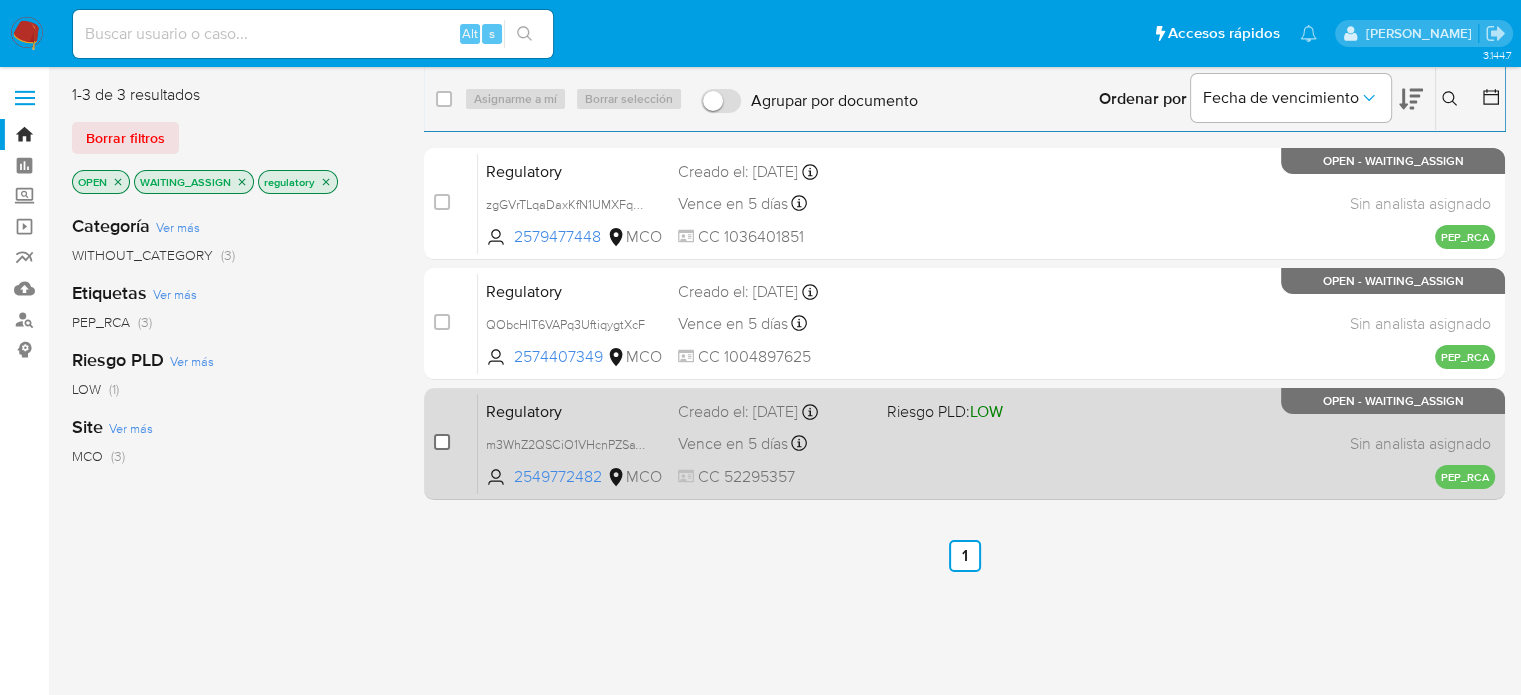 click at bounding box center [442, 442] 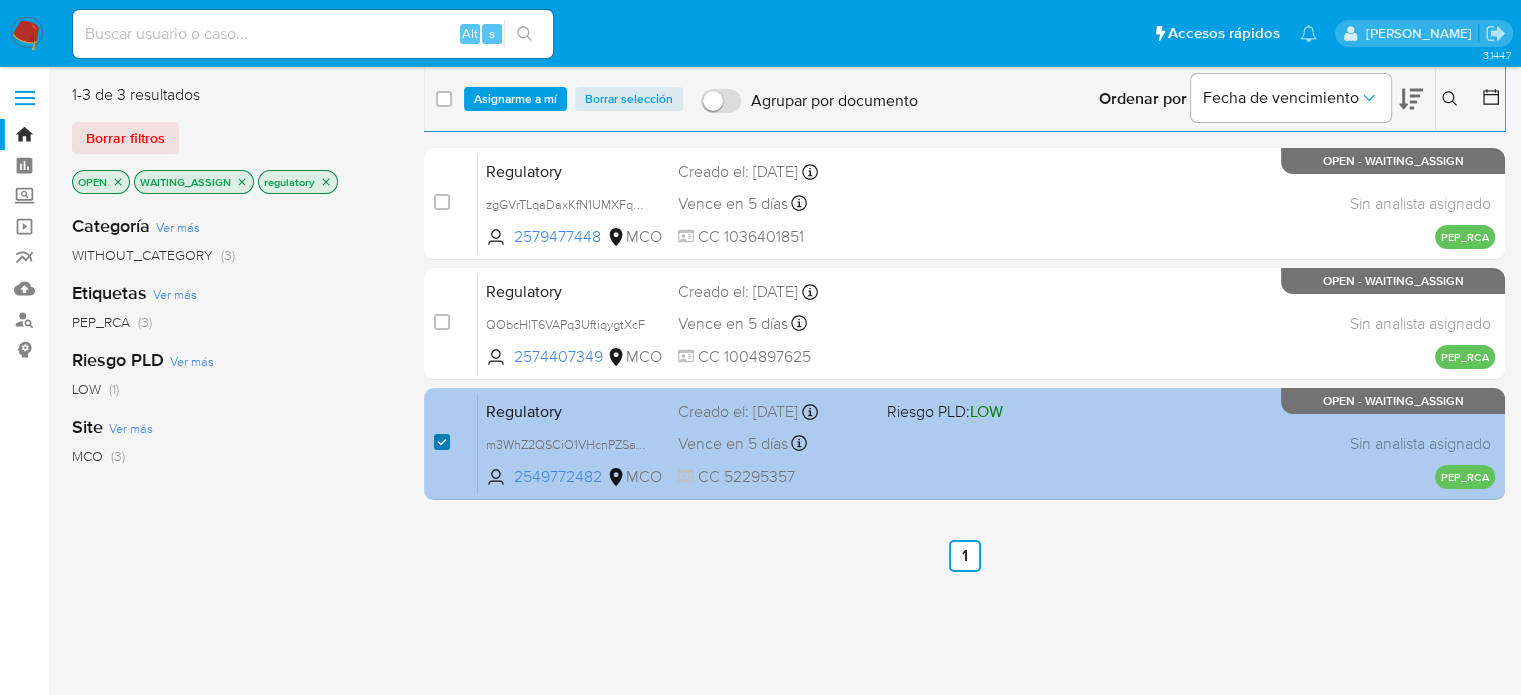 click at bounding box center (442, 442) 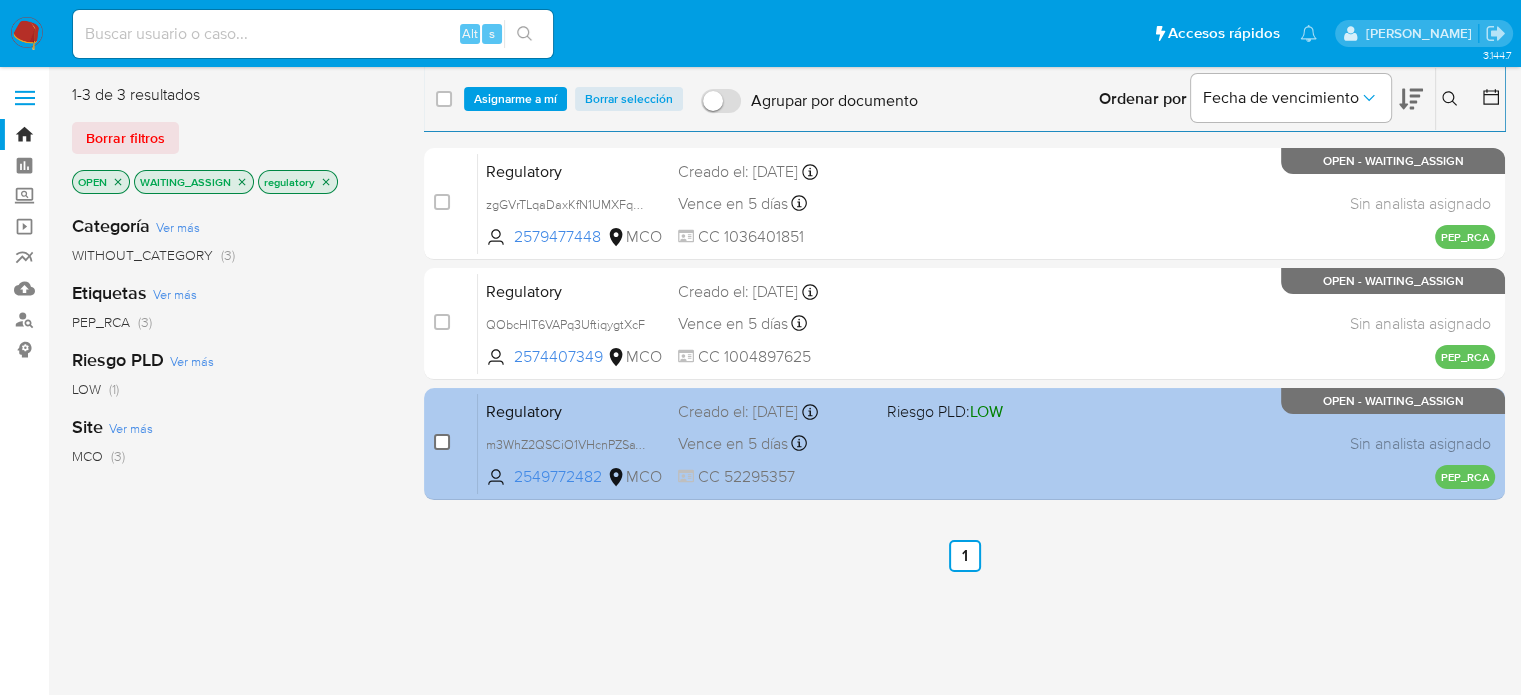 checkbox on "false" 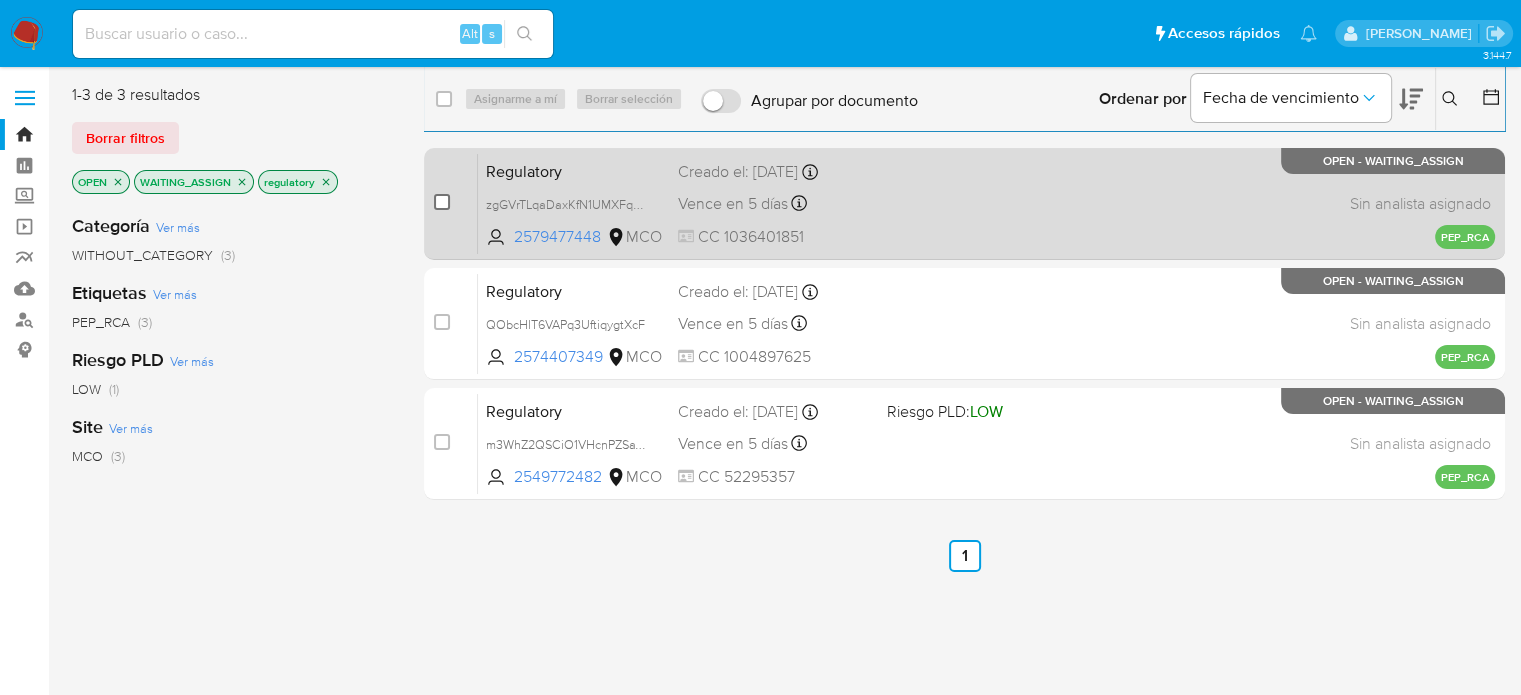 click at bounding box center (442, 202) 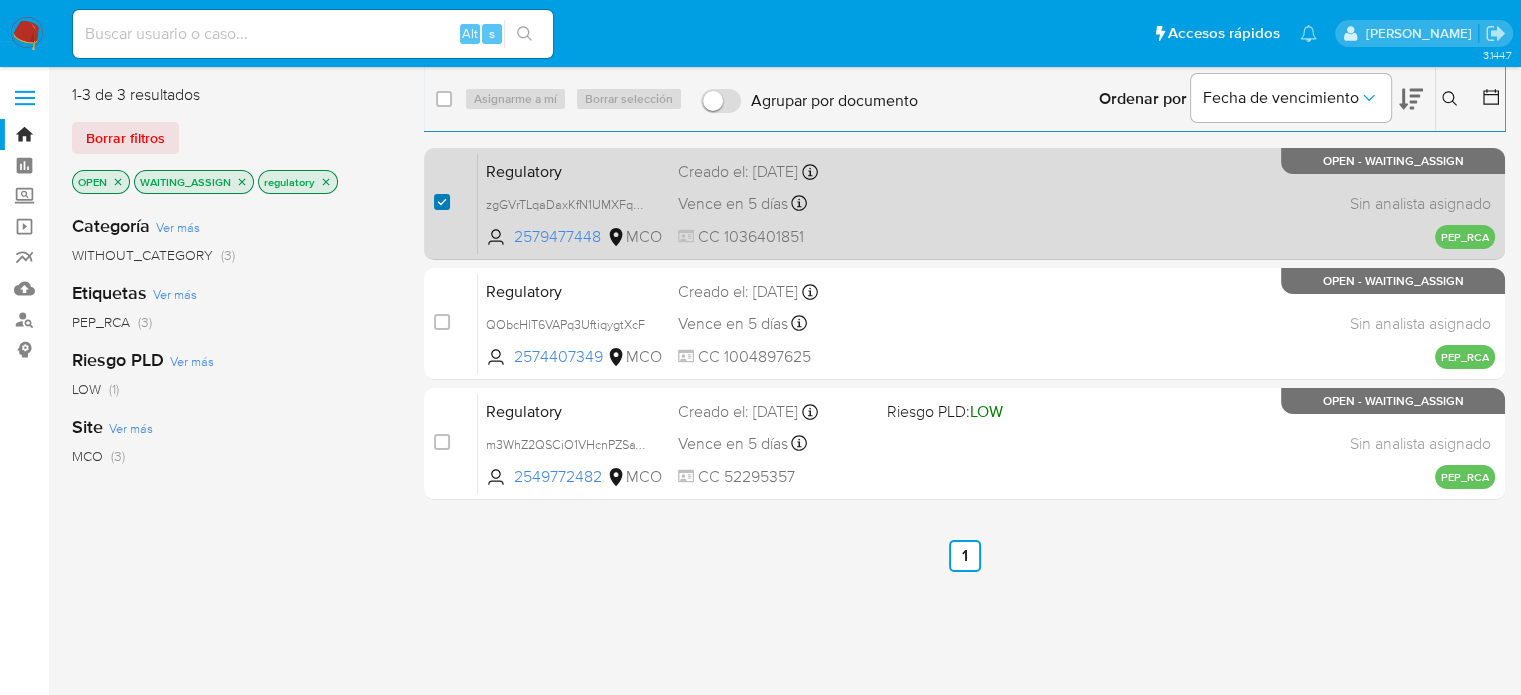 checkbox on "true" 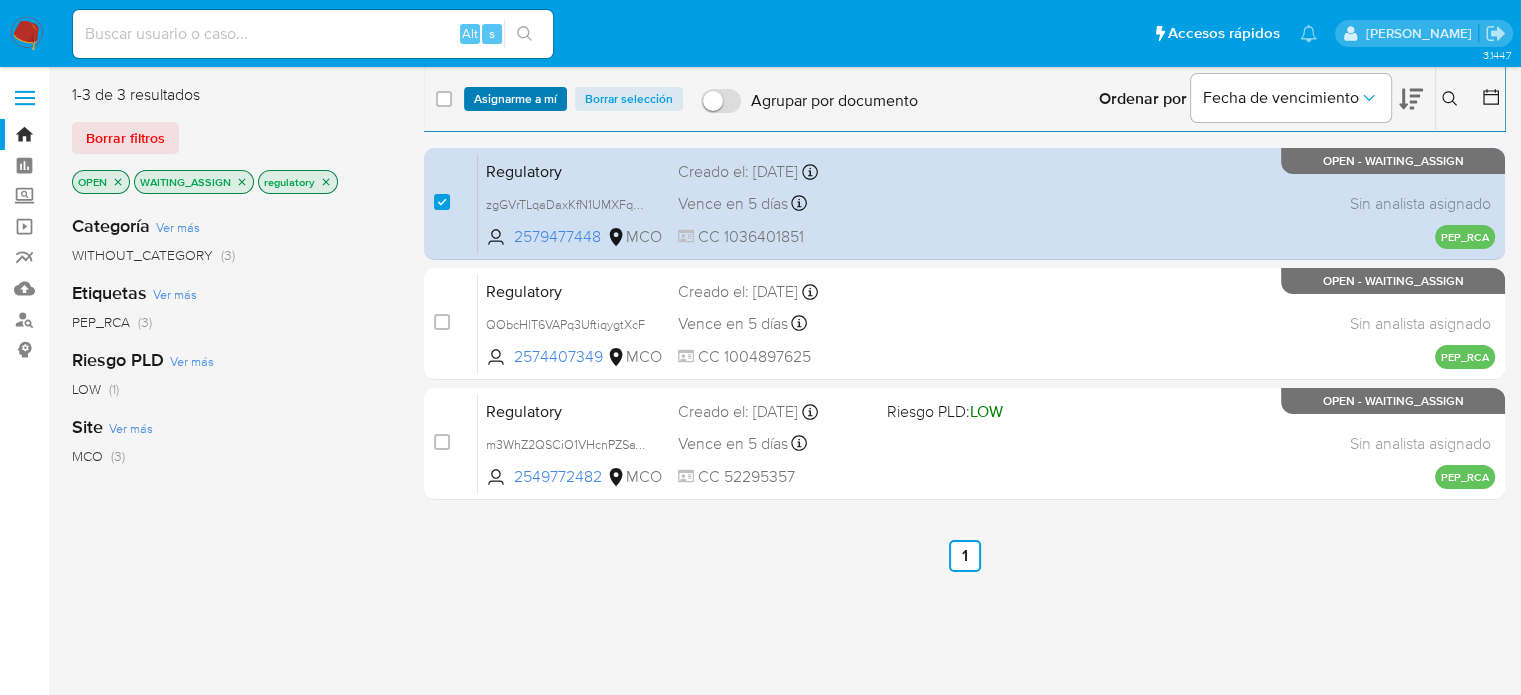 click on "Asignarme a mí" at bounding box center (515, 99) 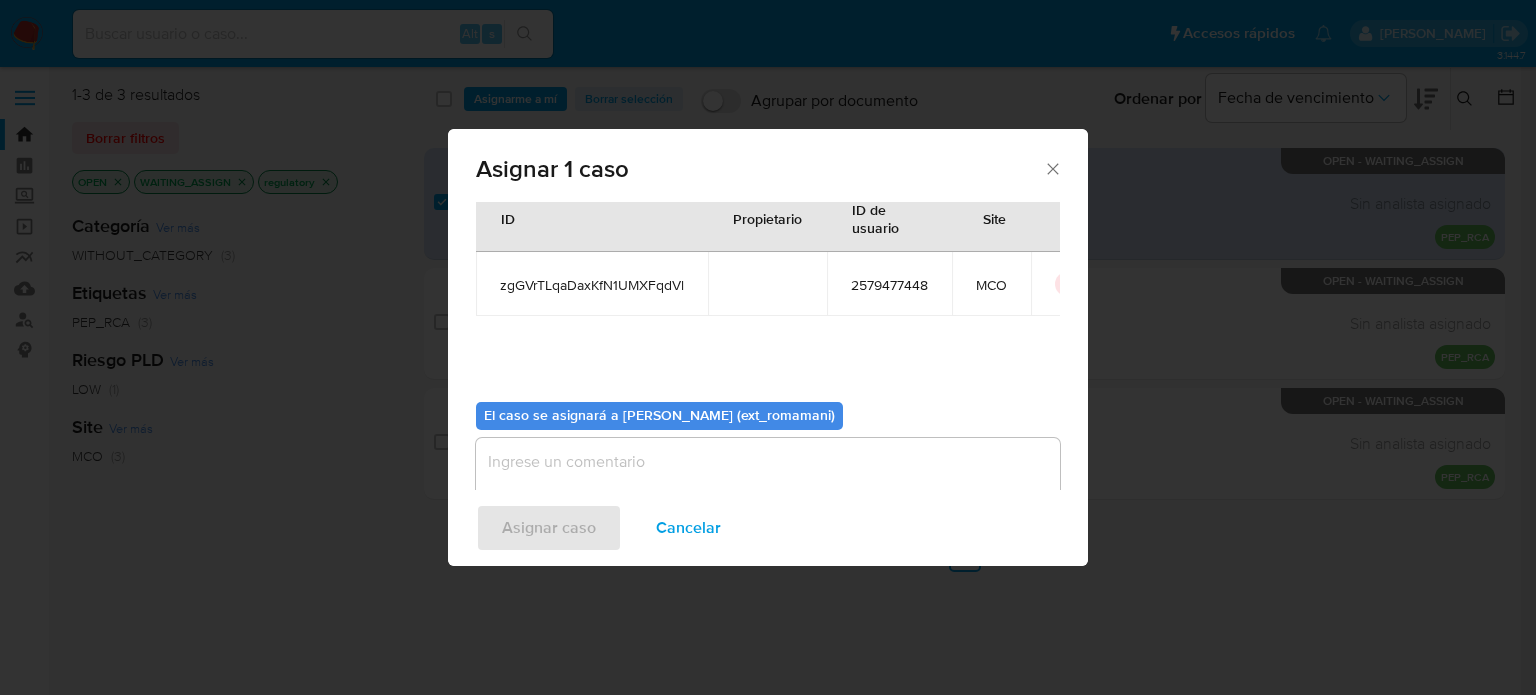 scroll, scrollTop: 103, scrollLeft: 0, axis: vertical 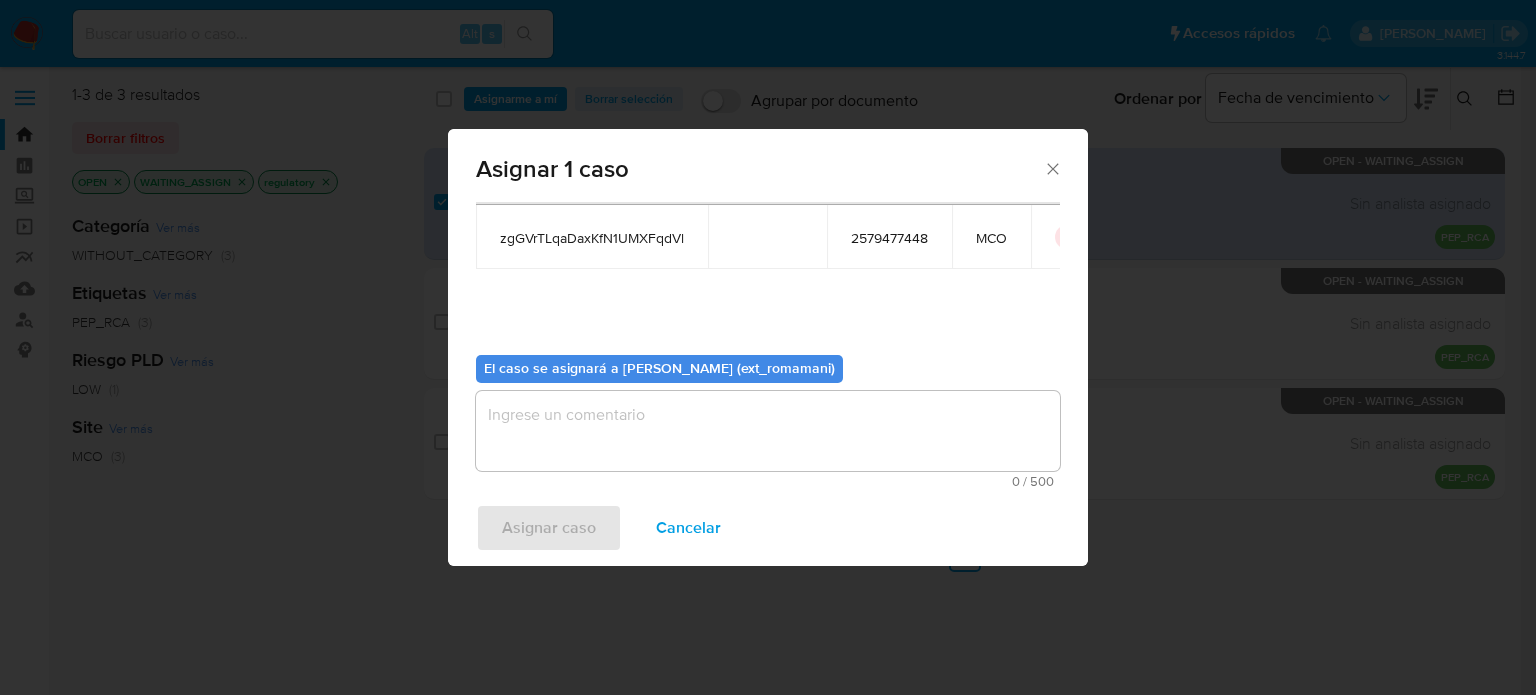 click at bounding box center (768, 431) 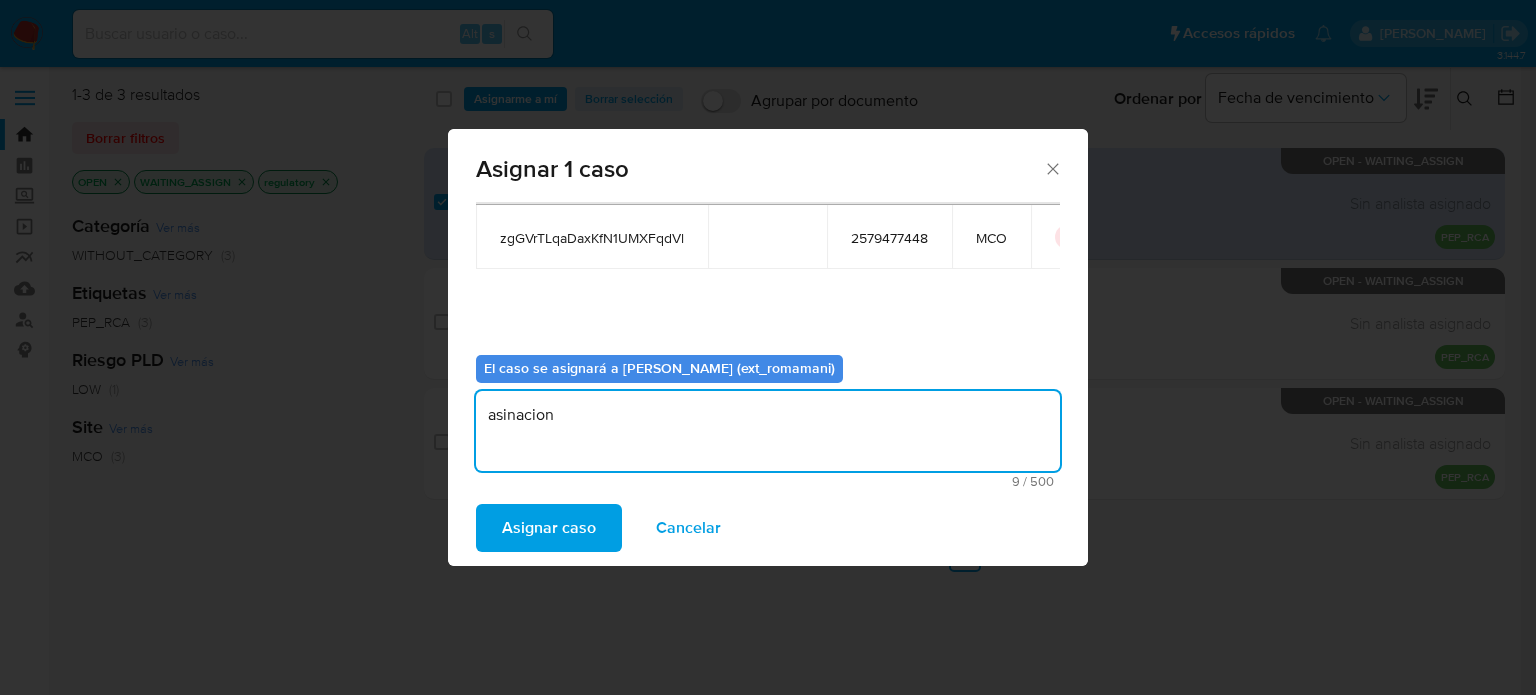 click on "asinacion" at bounding box center (768, 431) 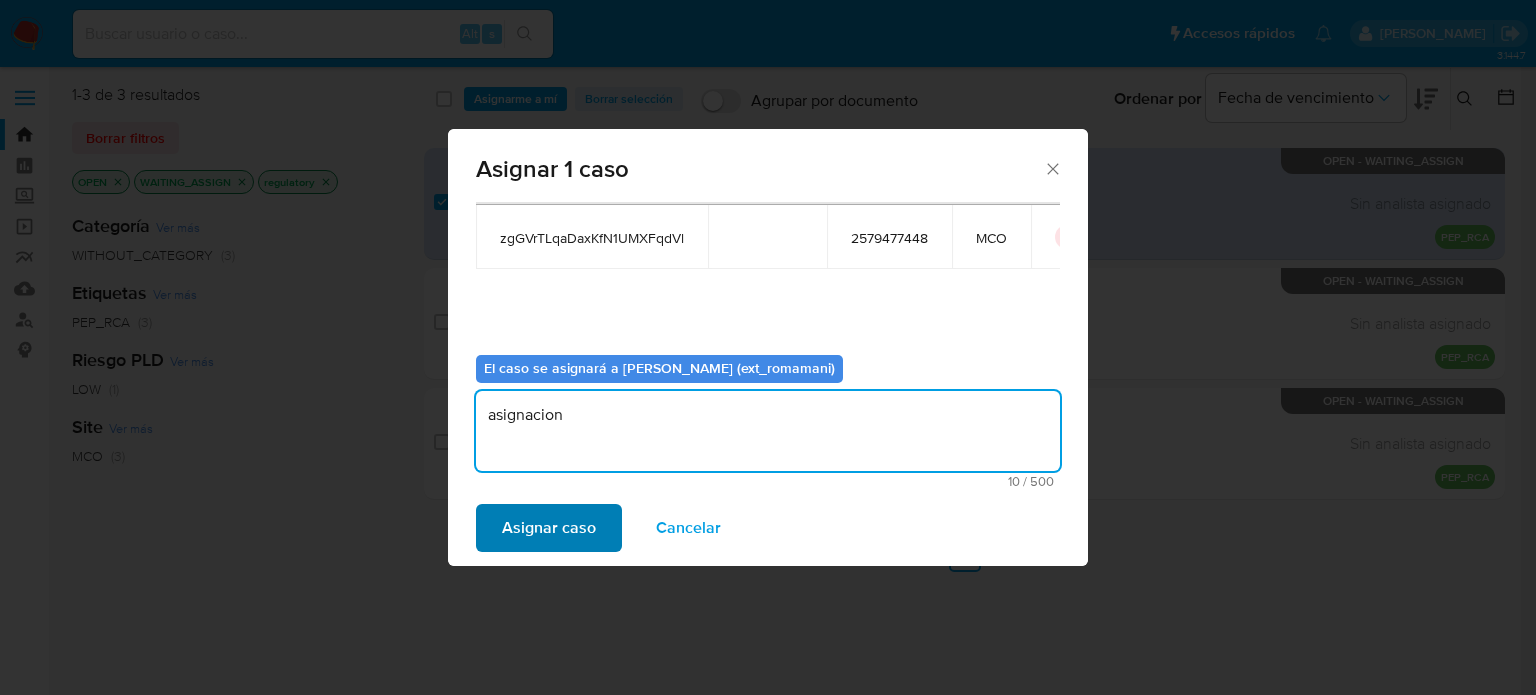 type on "asignacion" 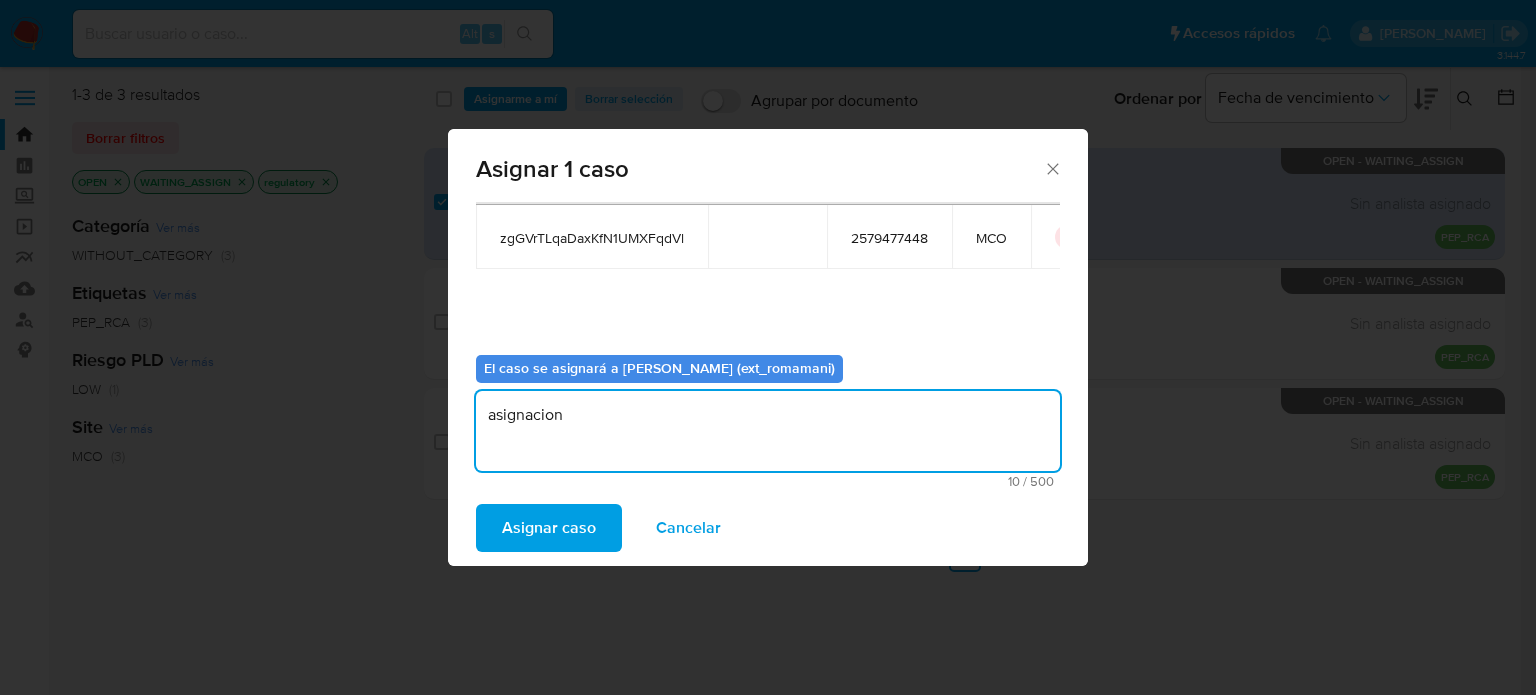 click on "Asignar caso" at bounding box center (549, 528) 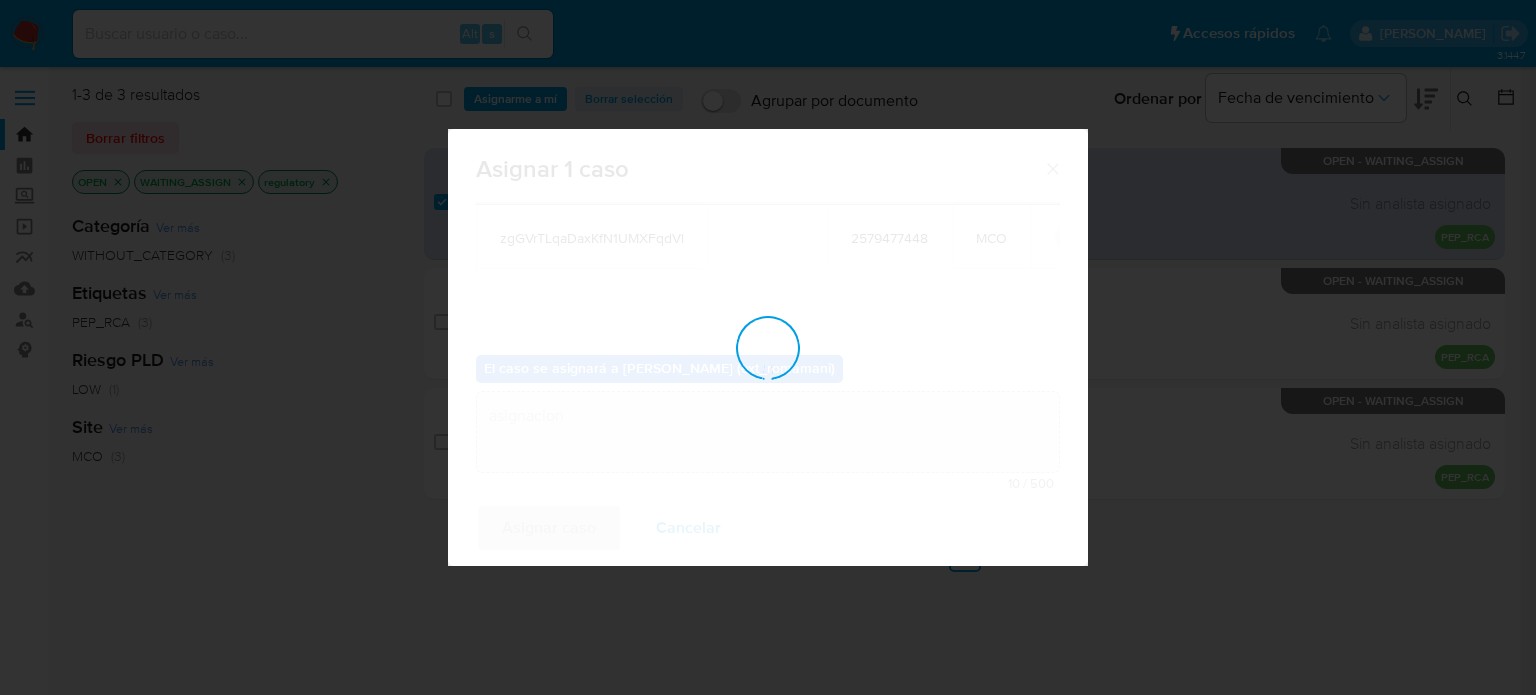 type 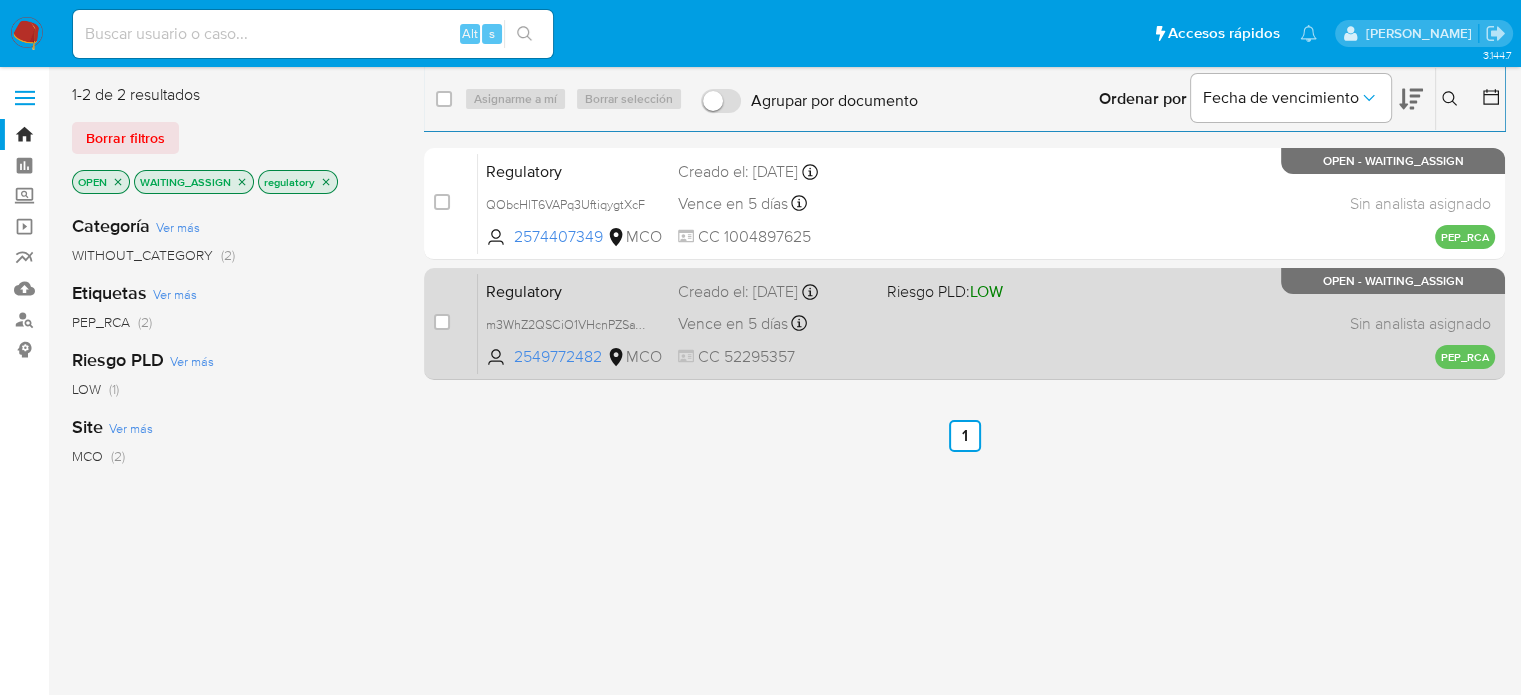 click on "Regulatory m3WhZ2QSCiO1VHcnPZSaYmen 2549772482 MCO Riesgo PLD:  LOW Creado el: 23/07/2025   Creado el: 23/07/2025 10:41:42 Vence en 5 días   Vence el 28/07/2025 10:41:43 CC   52295357 Sin analista asignado   Asignado el: - PEP_RCA OPEN - WAITING_ASSIGN" at bounding box center [986, 323] 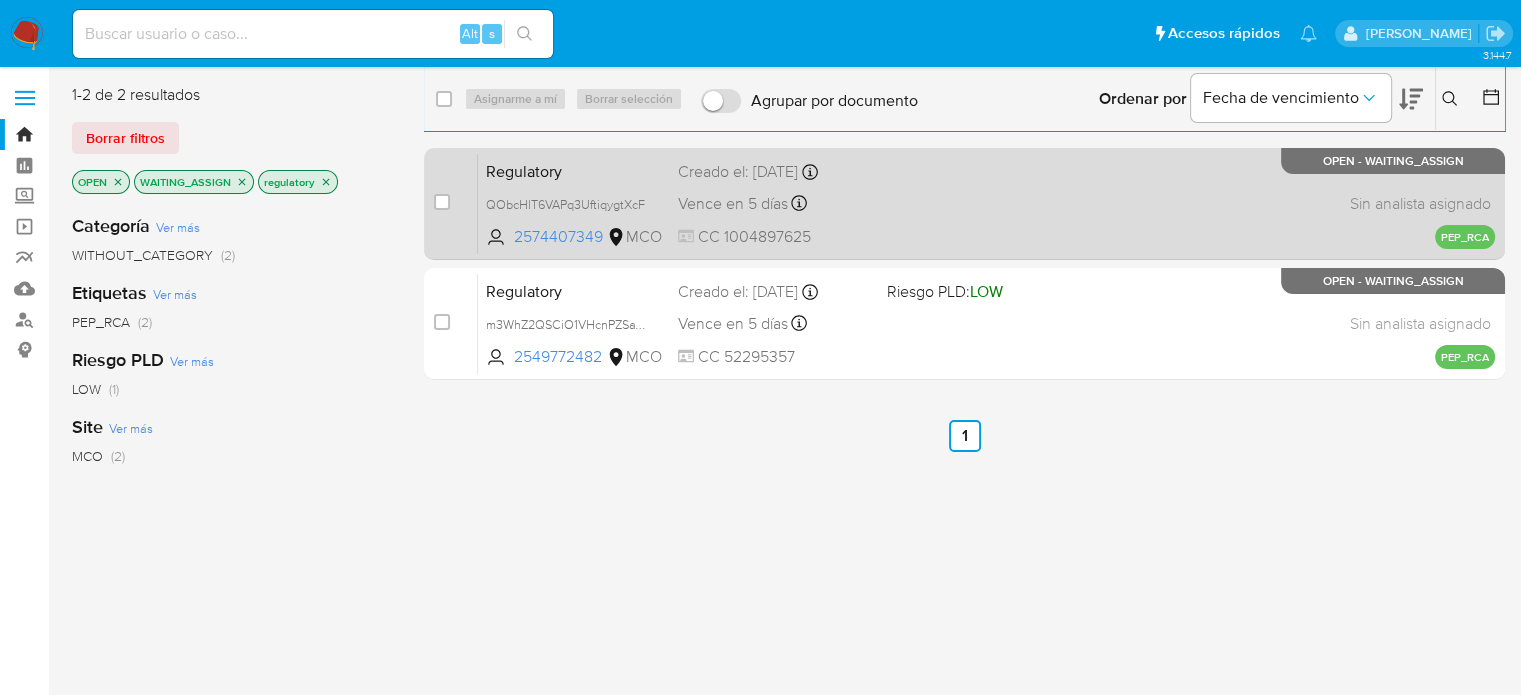 drag, startPoint x: 440, startPoint y: 328, endPoint x: 515, endPoint y: 185, distance: 161.47446 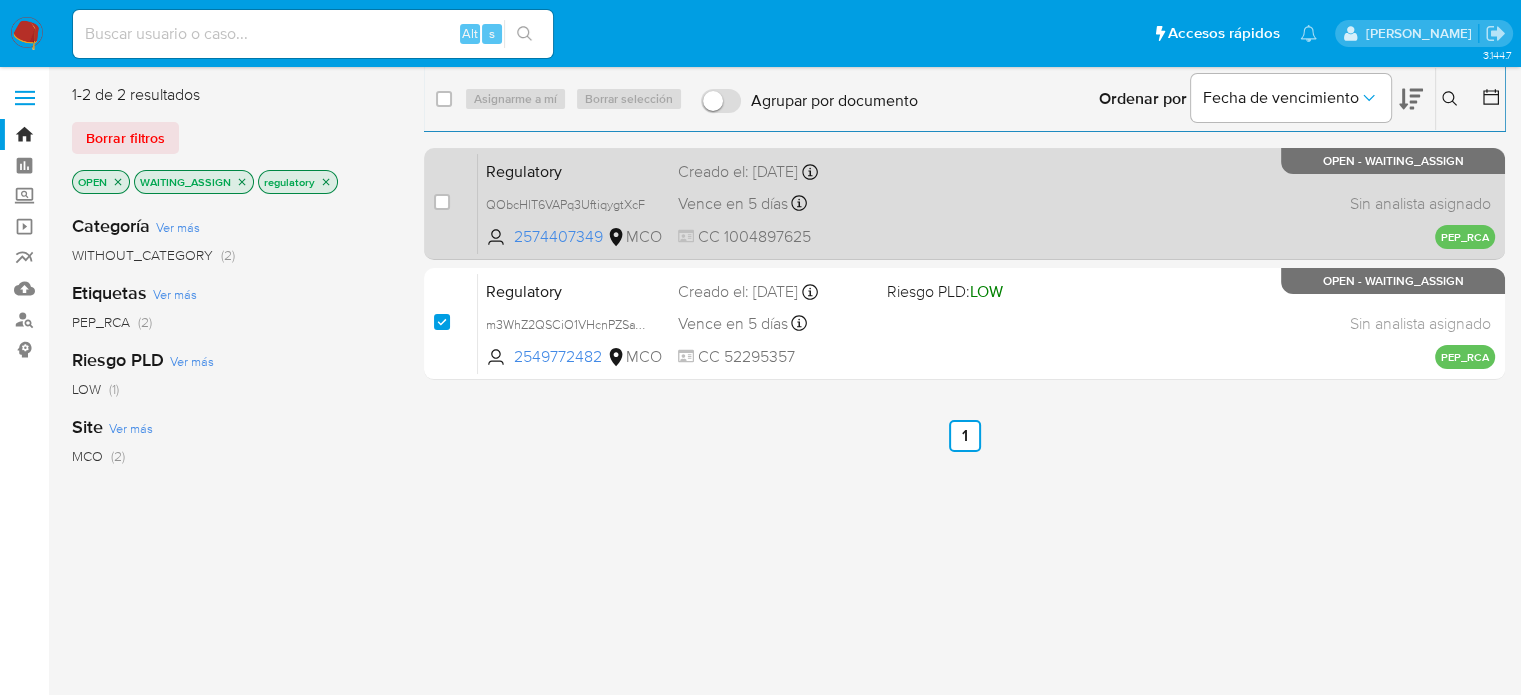 checkbox on "true" 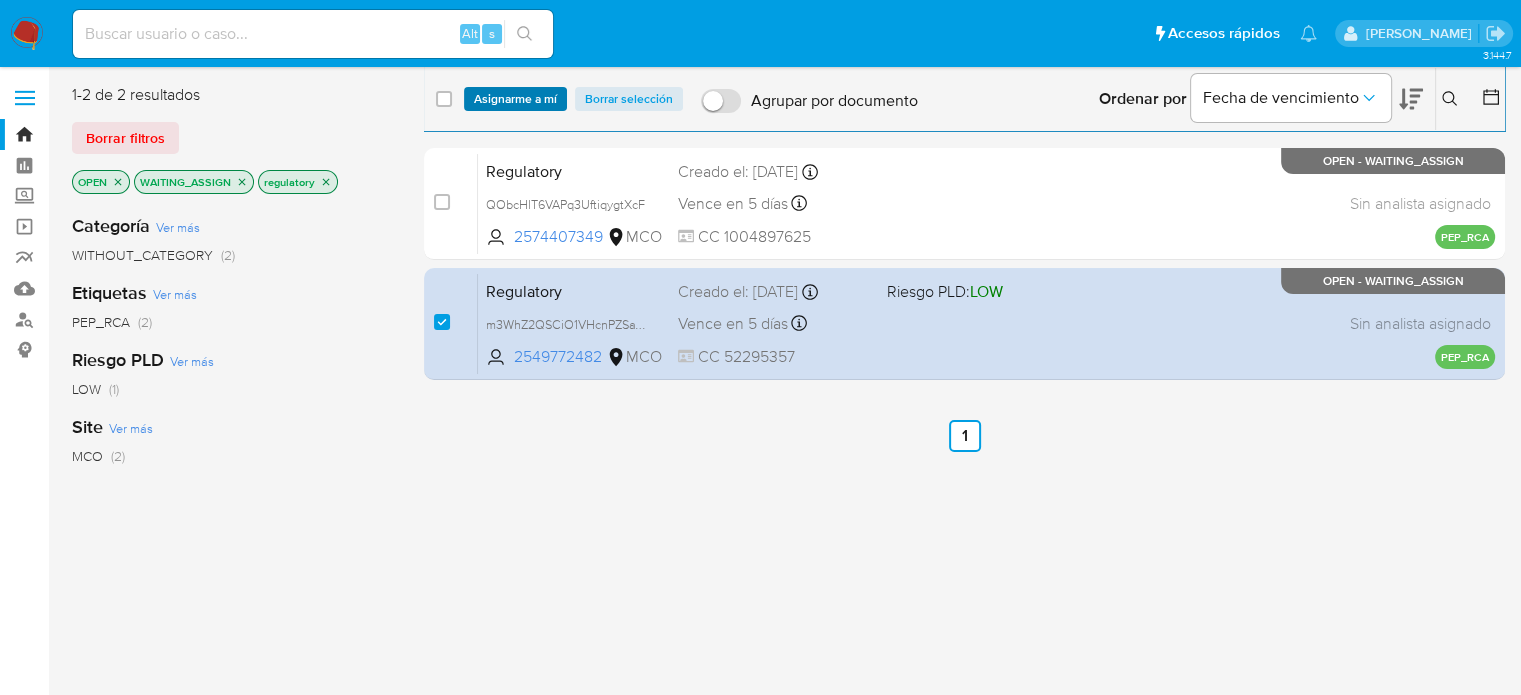 click on "Asignarme a mí" at bounding box center [515, 99] 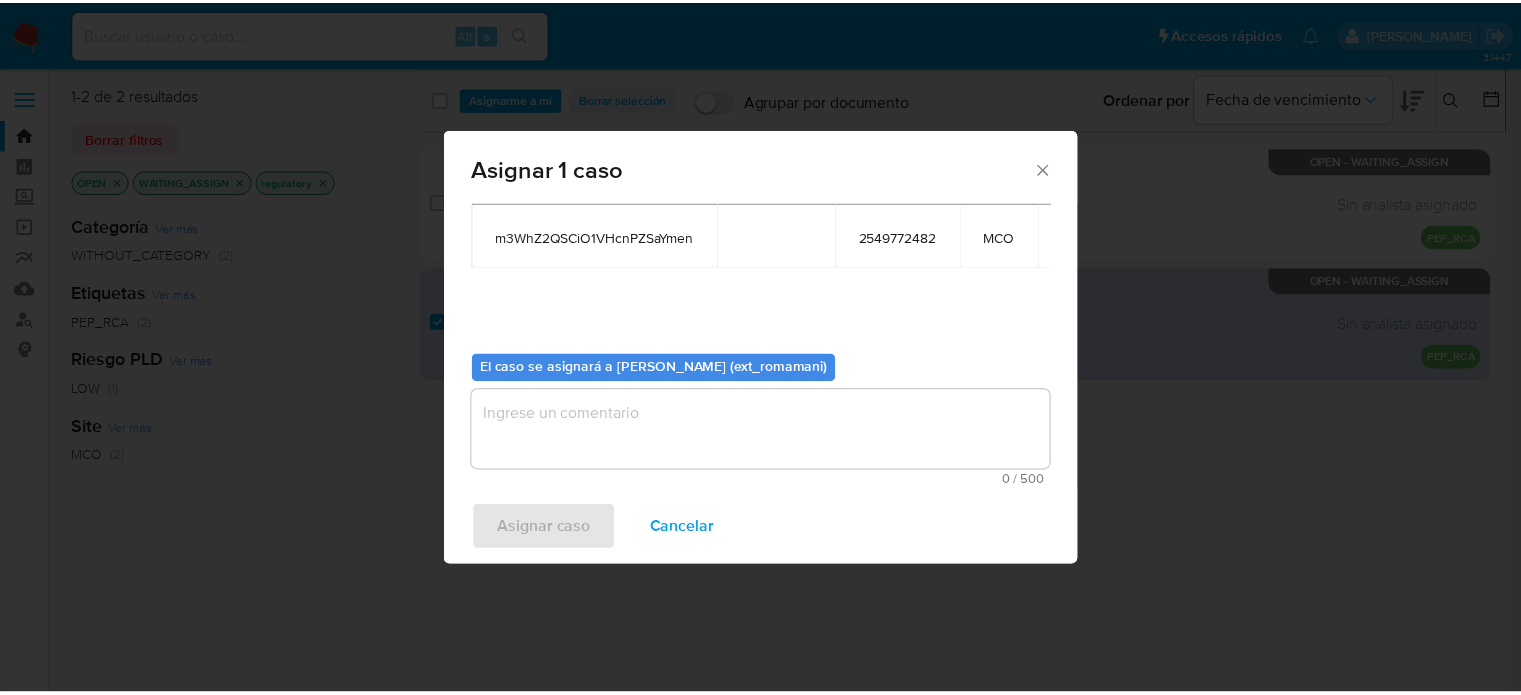 scroll, scrollTop: 118, scrollLeft: 0, axis: vertical 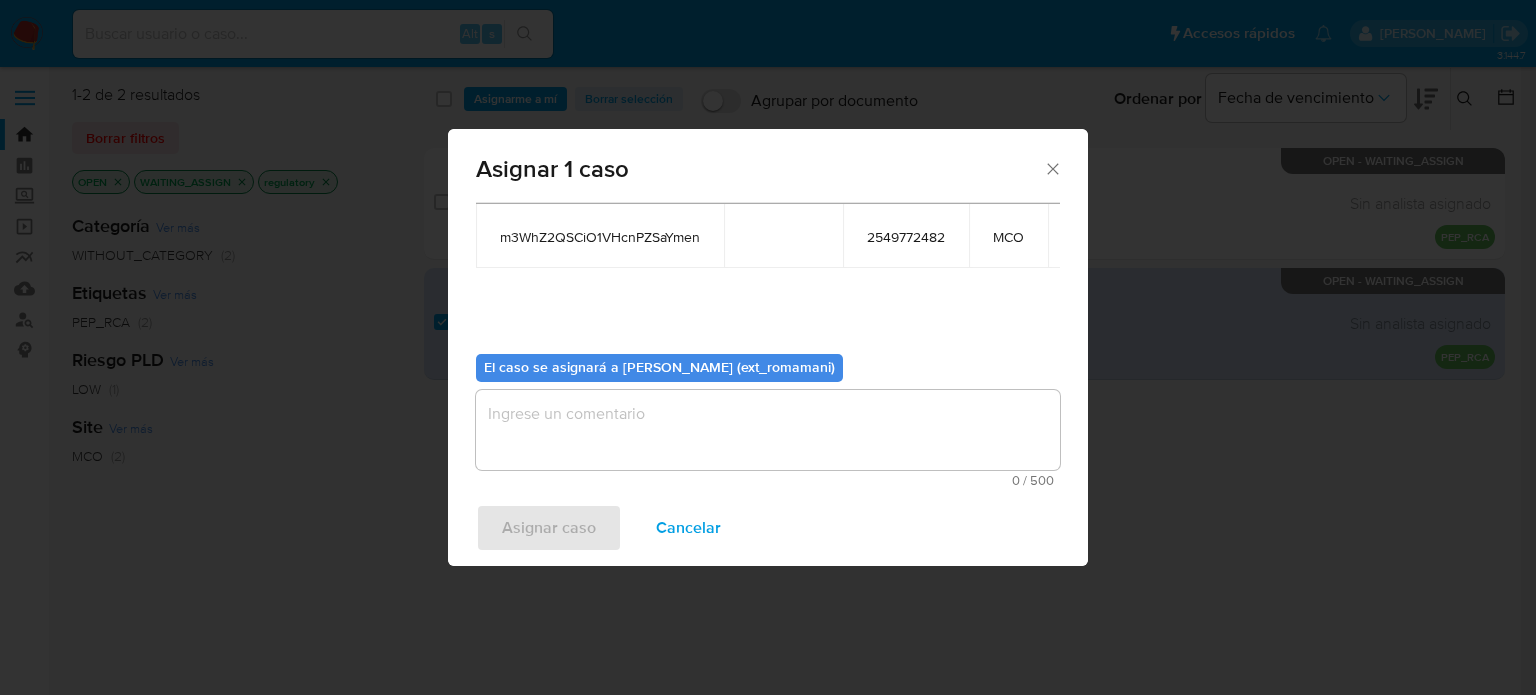 click at bounding box center (768, 430) 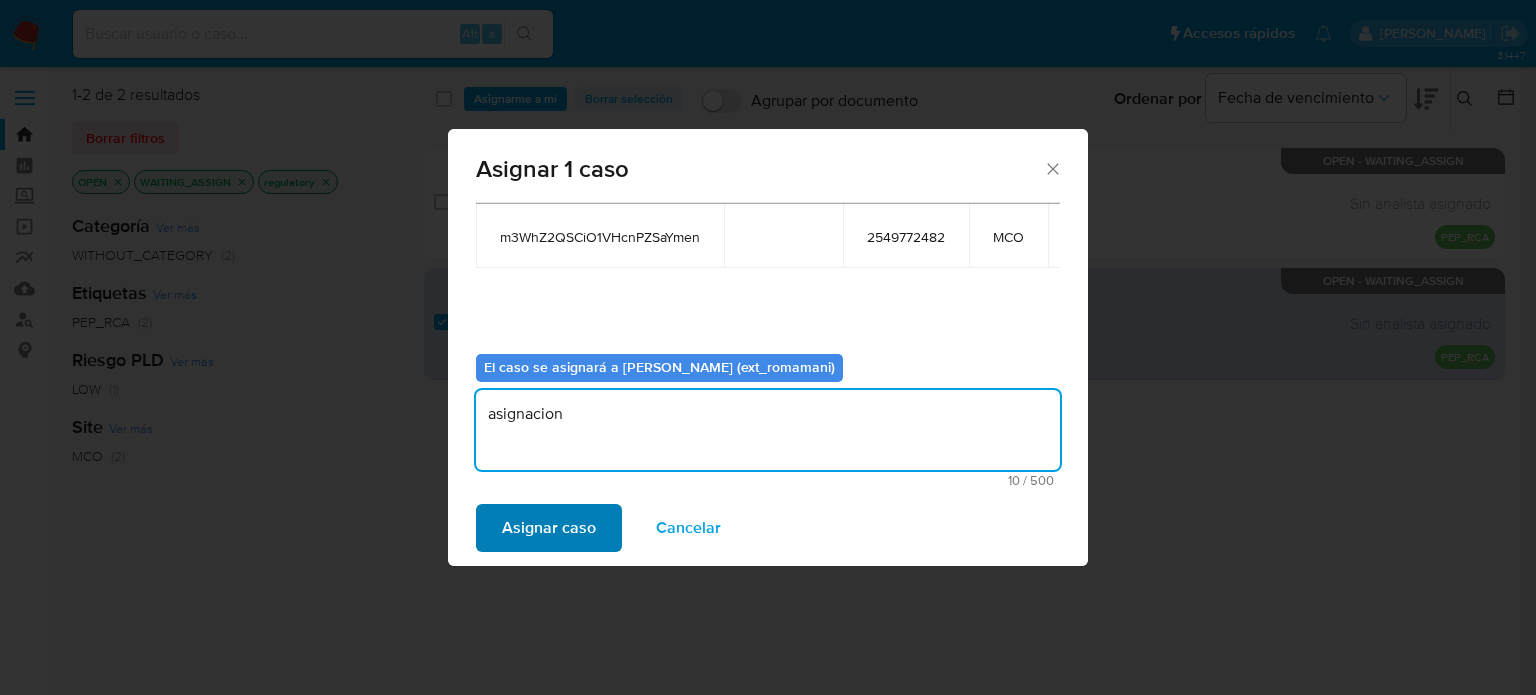 type on "asignacion" 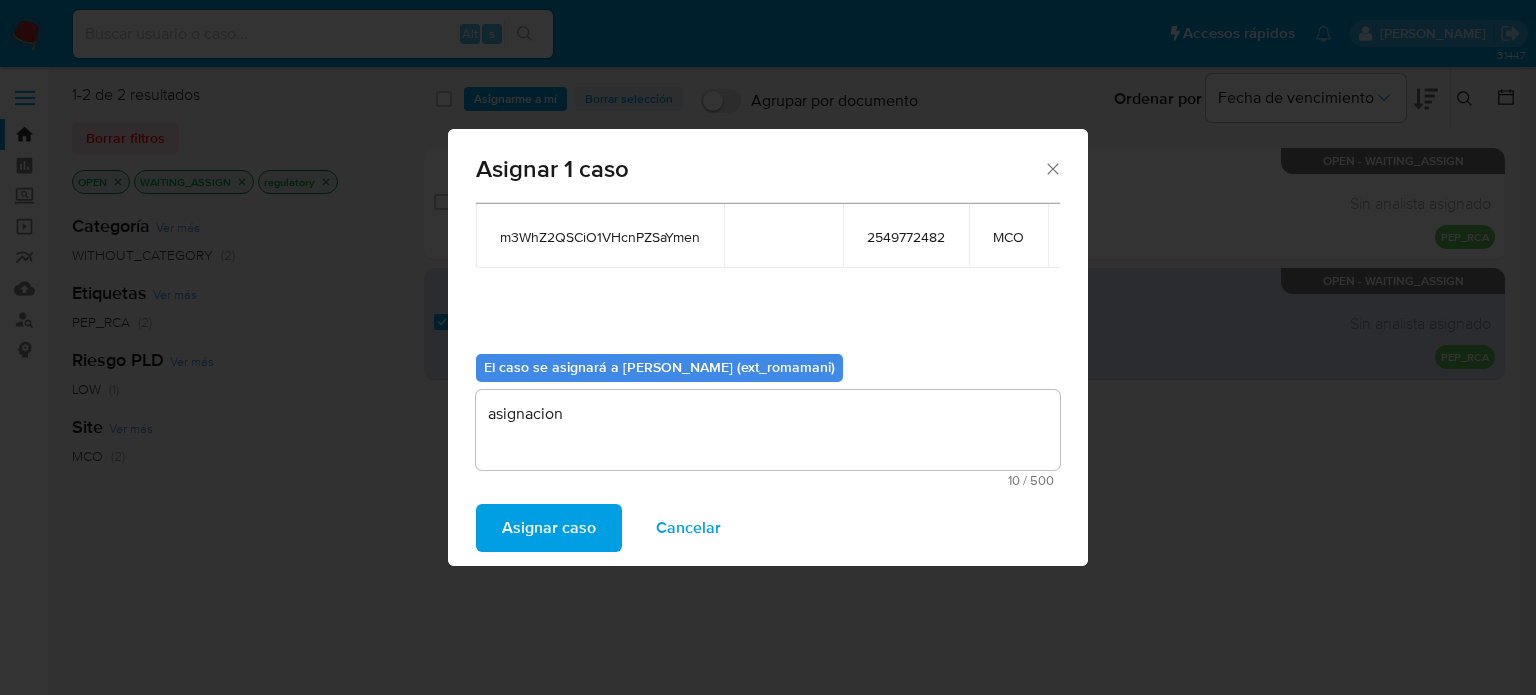click on "Asignar caso" at bounding box center [549, 528] 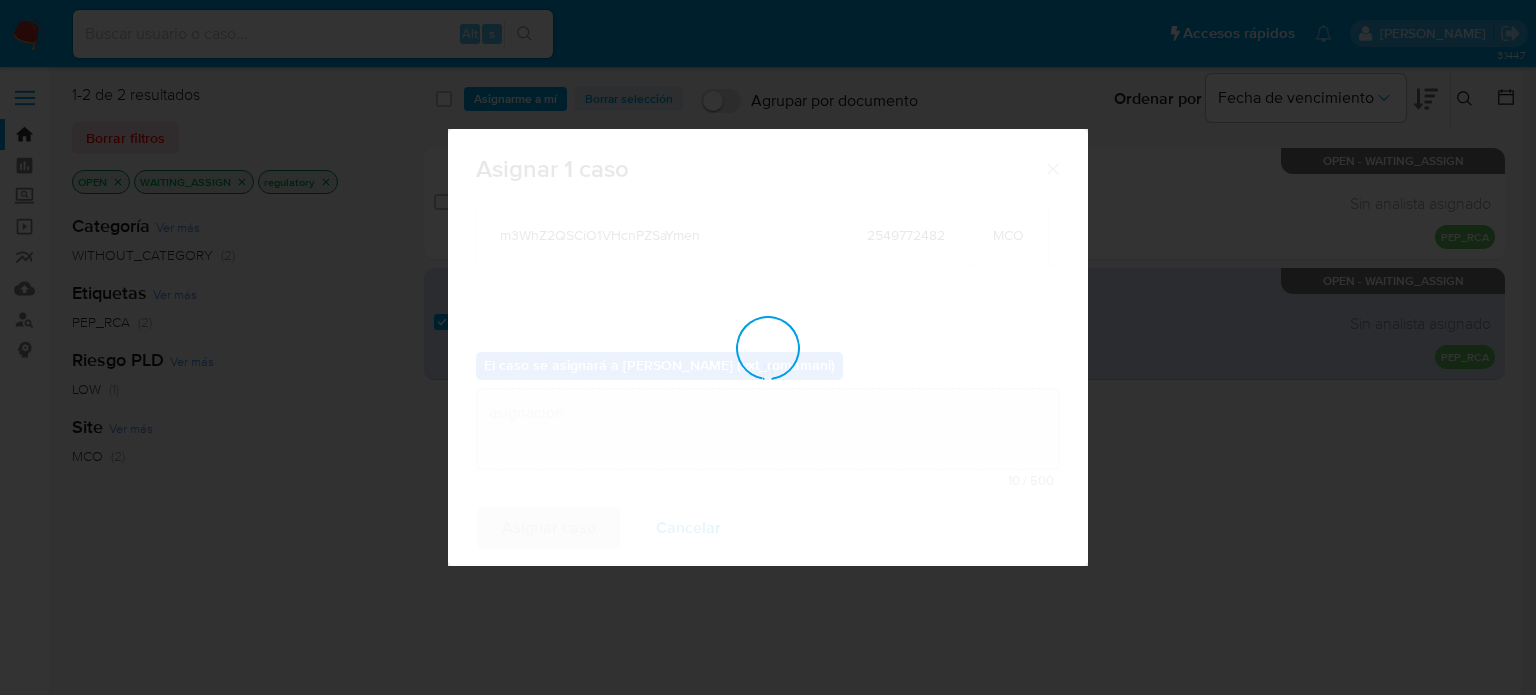 type 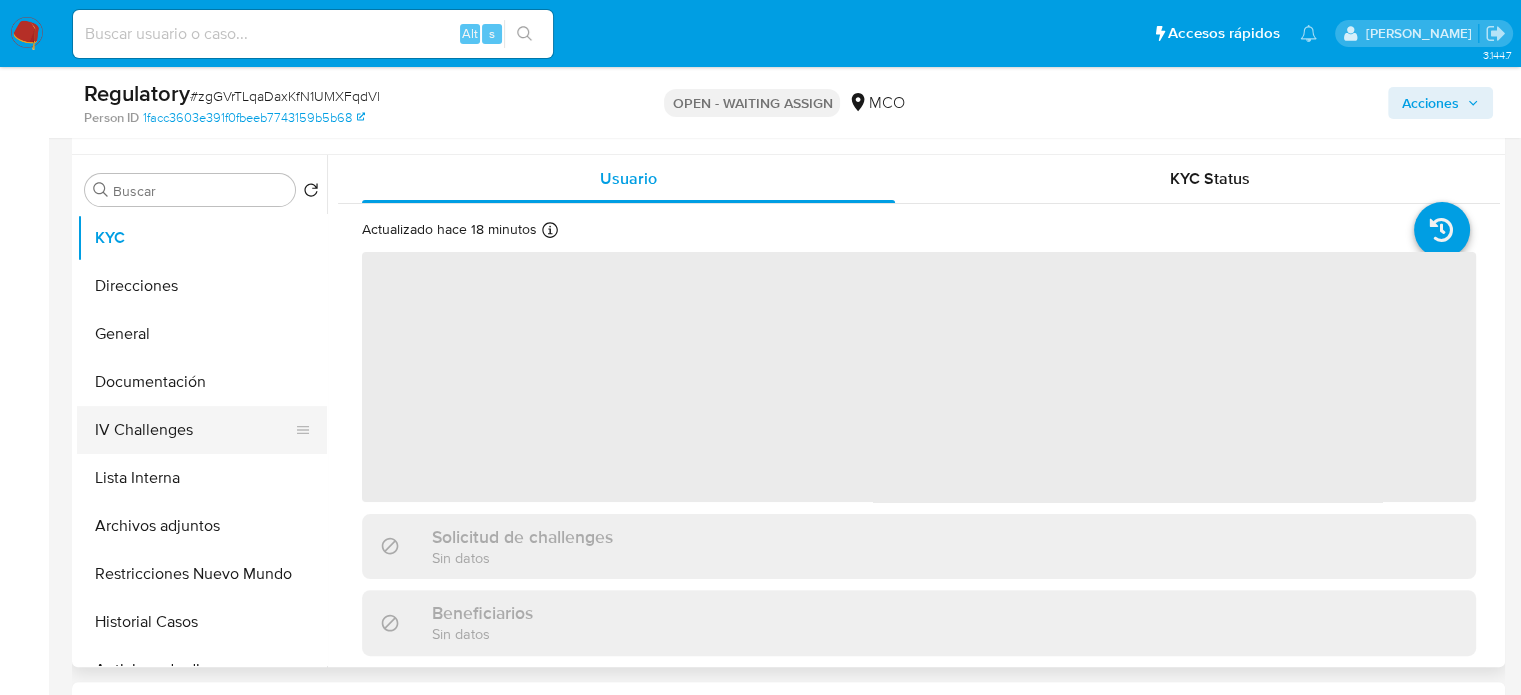 scroll, scrollTop: 400, scrollLeft: 0, axis: vertical 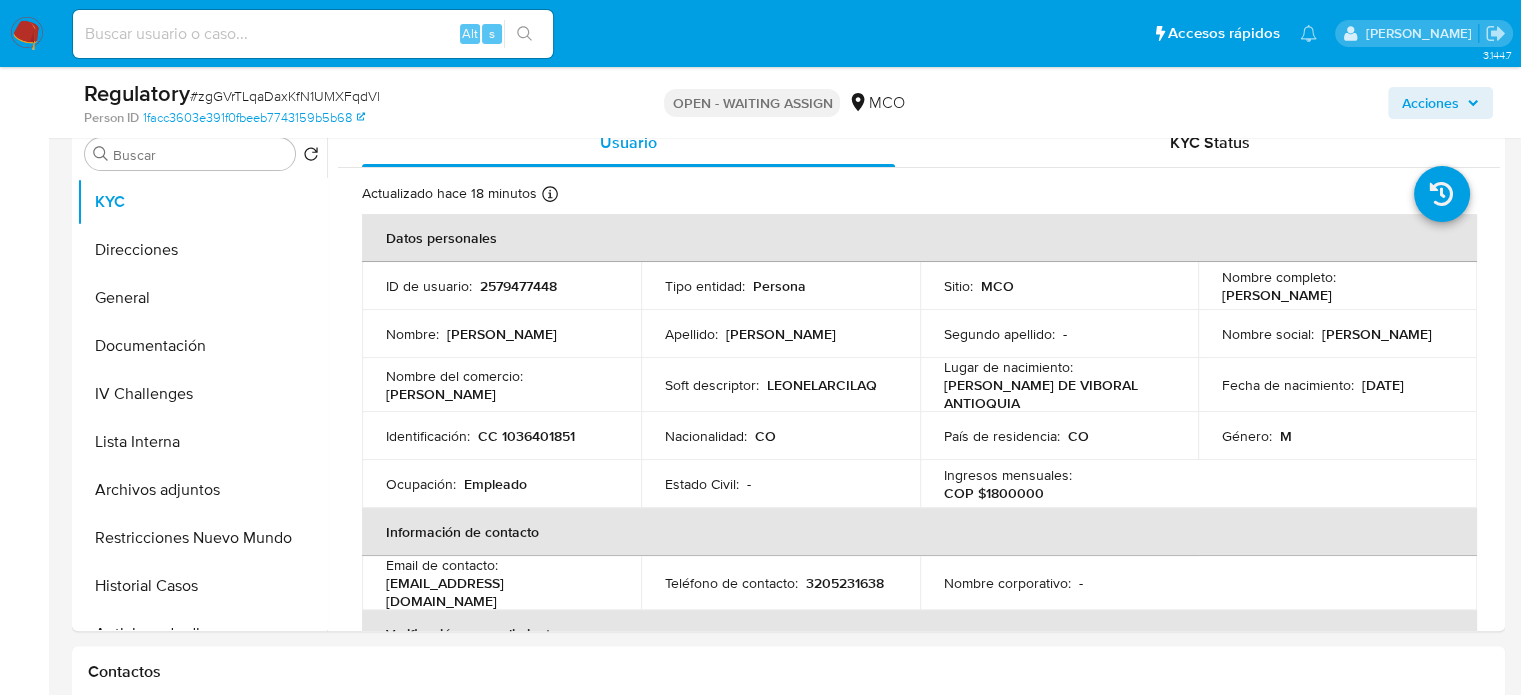 select on "10" 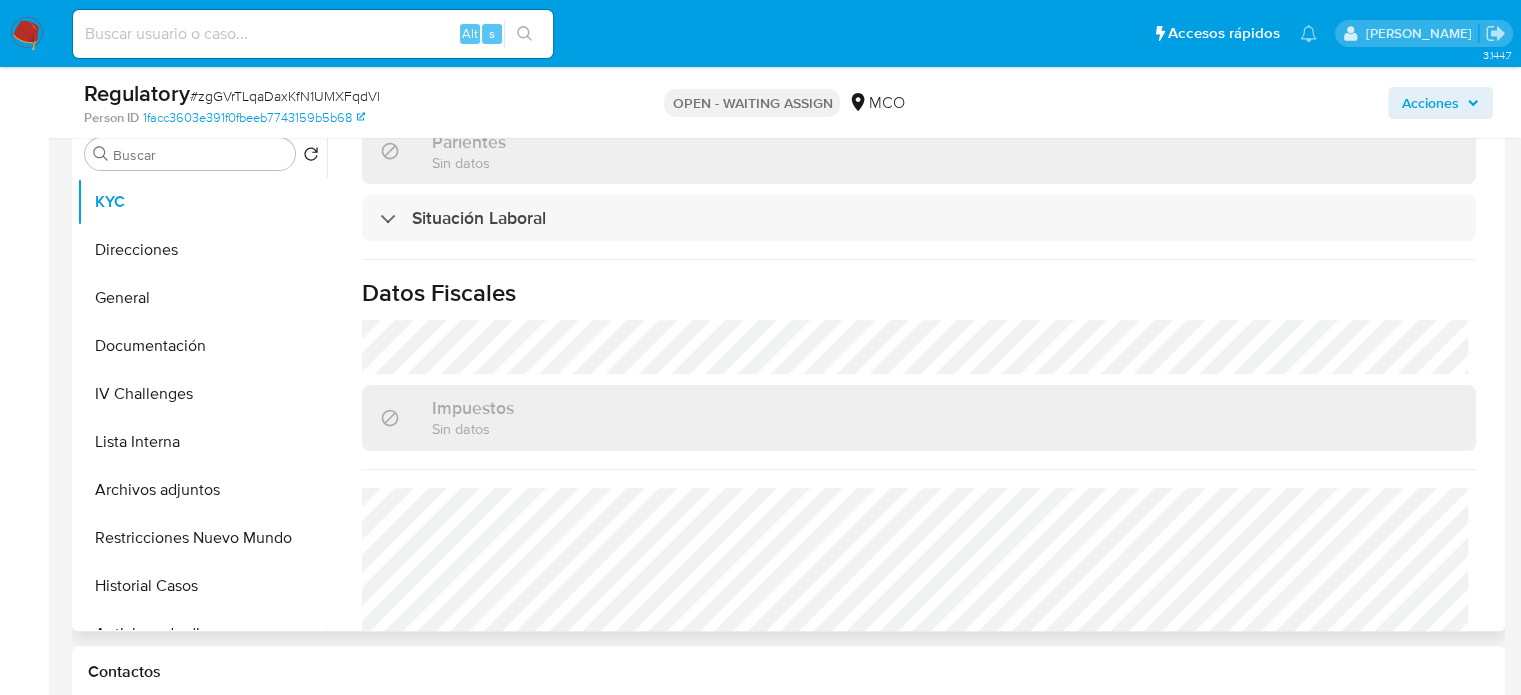 scroll, scrollTop: 1000, scrollLeft: 0, axis: vertical 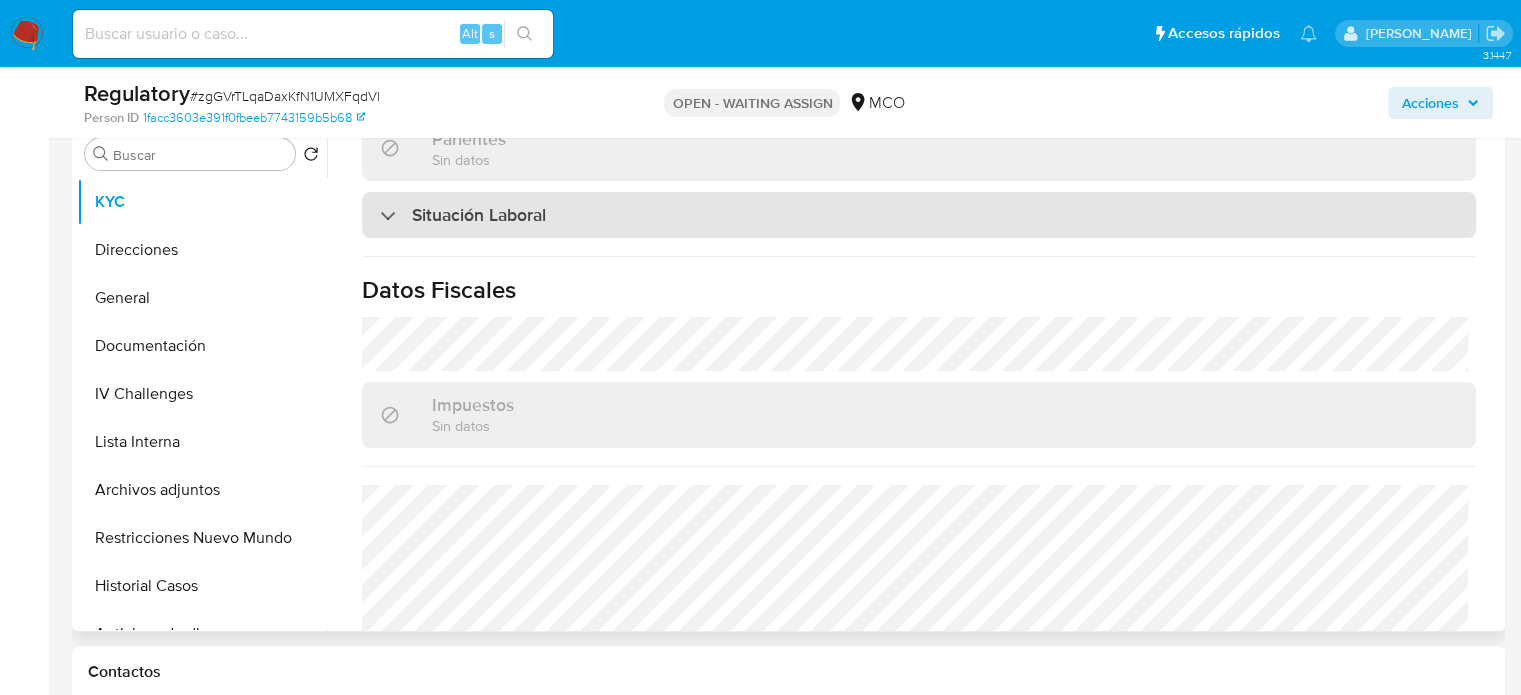 click on "Situación Laboral" at bounding box center (919, 215) 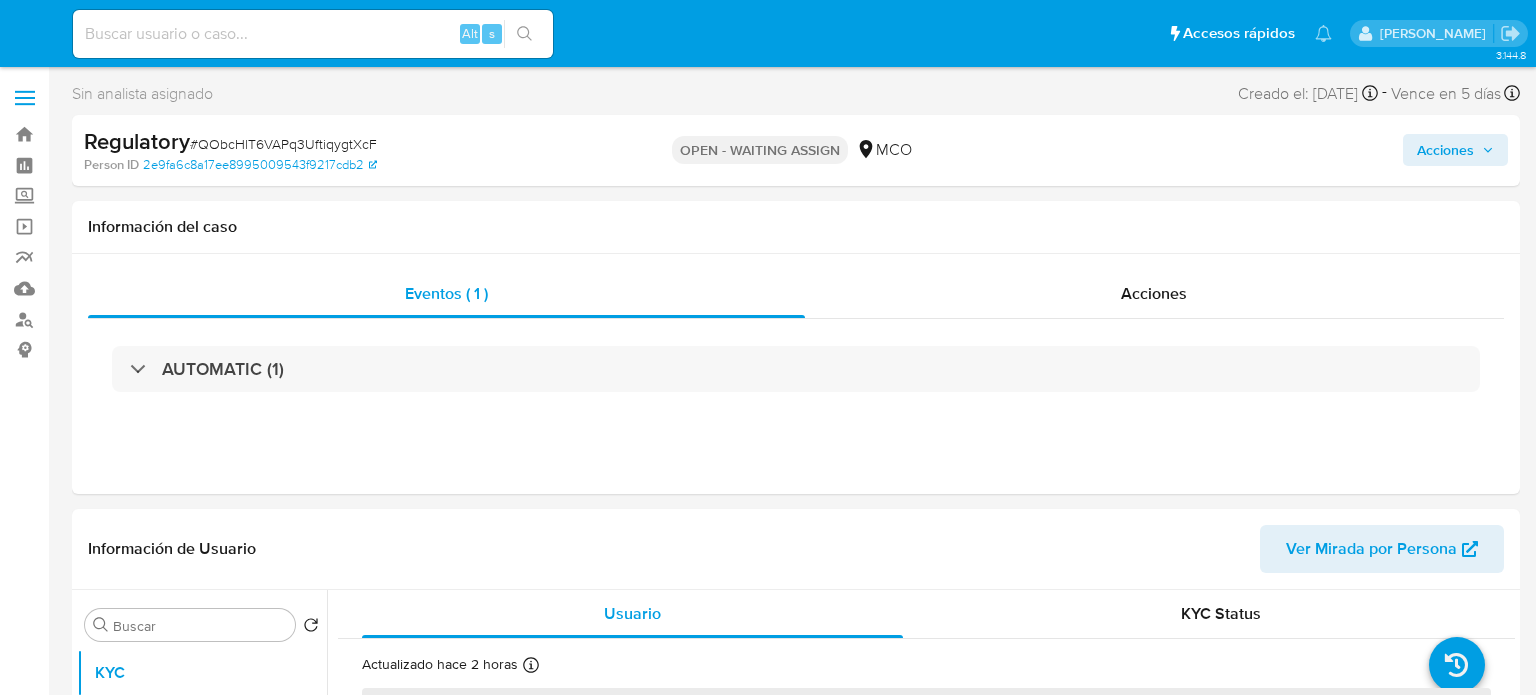 select on "10" 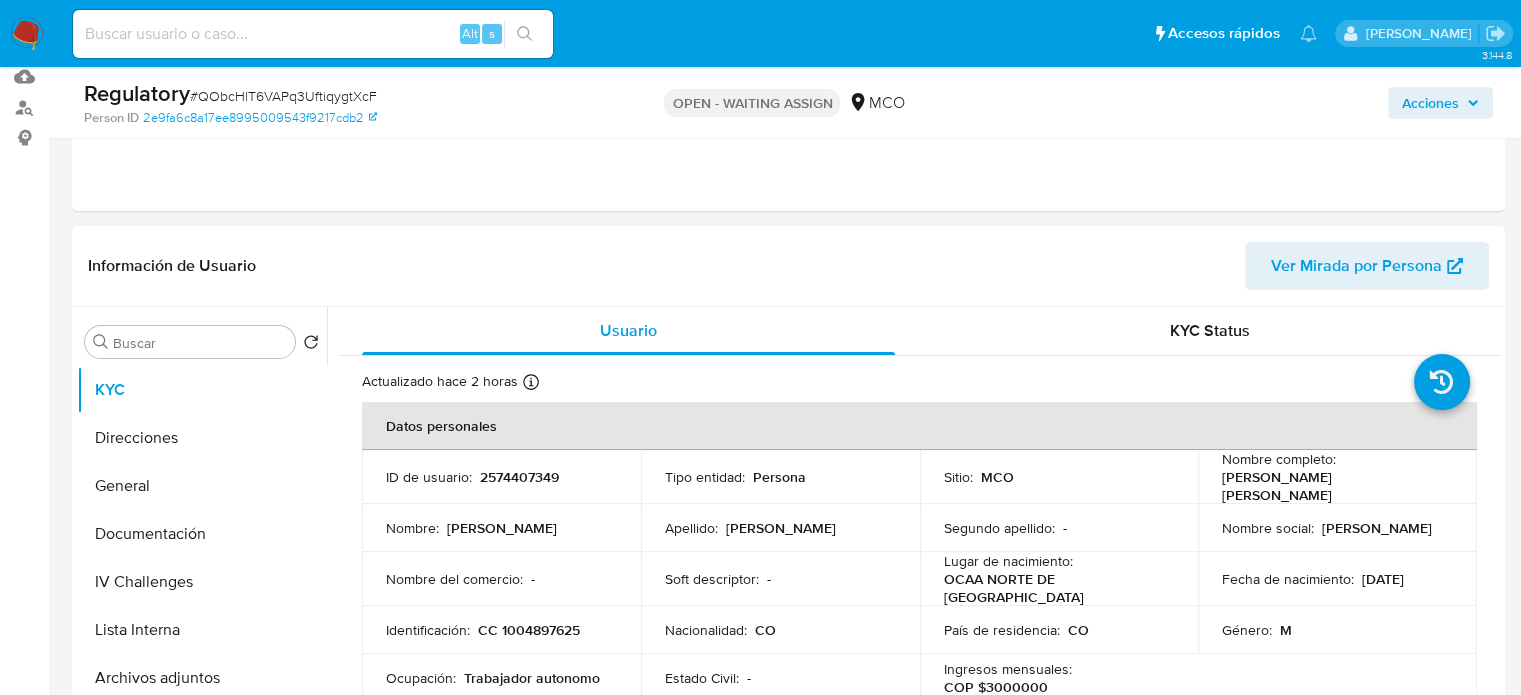 scroll, scrollTop: 500, scrollLeft: 0, axis: vertical 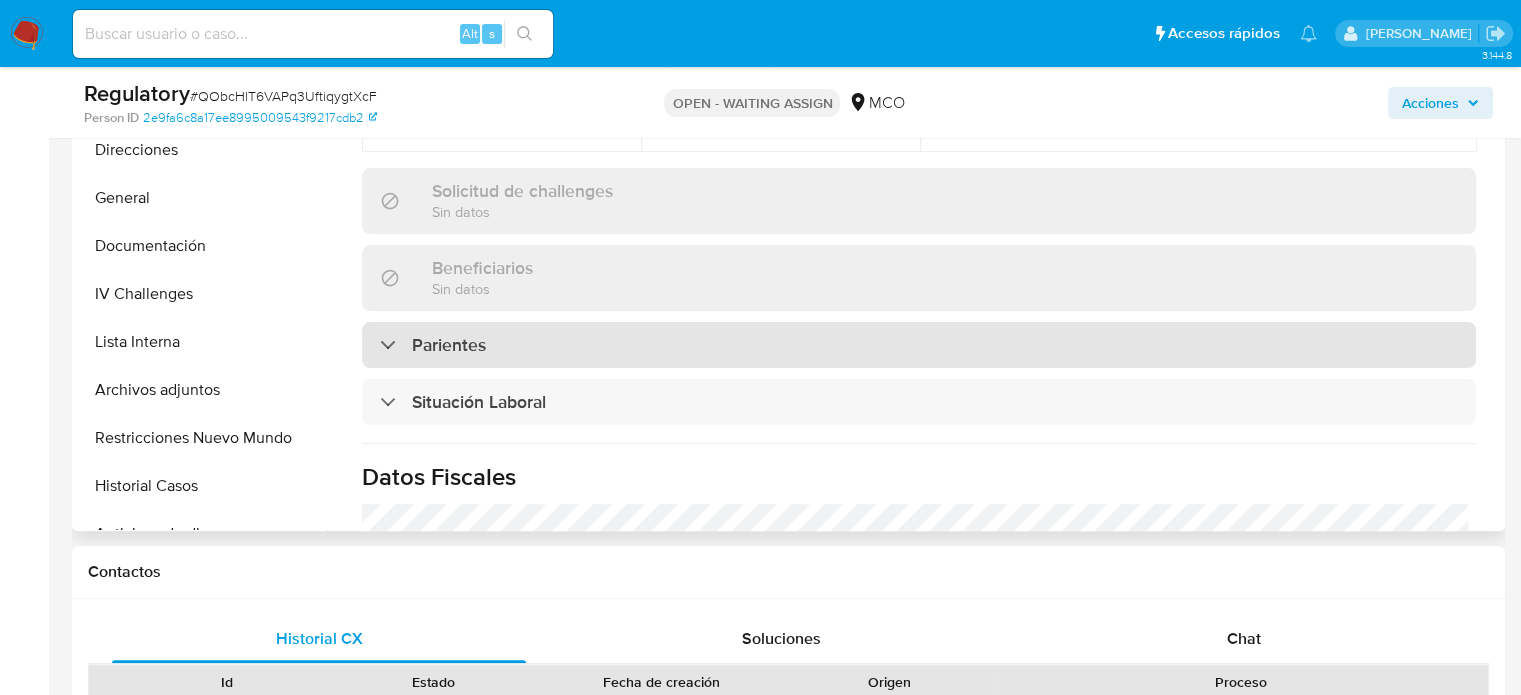 click on "Parientes" at bounding box center (919, 345) 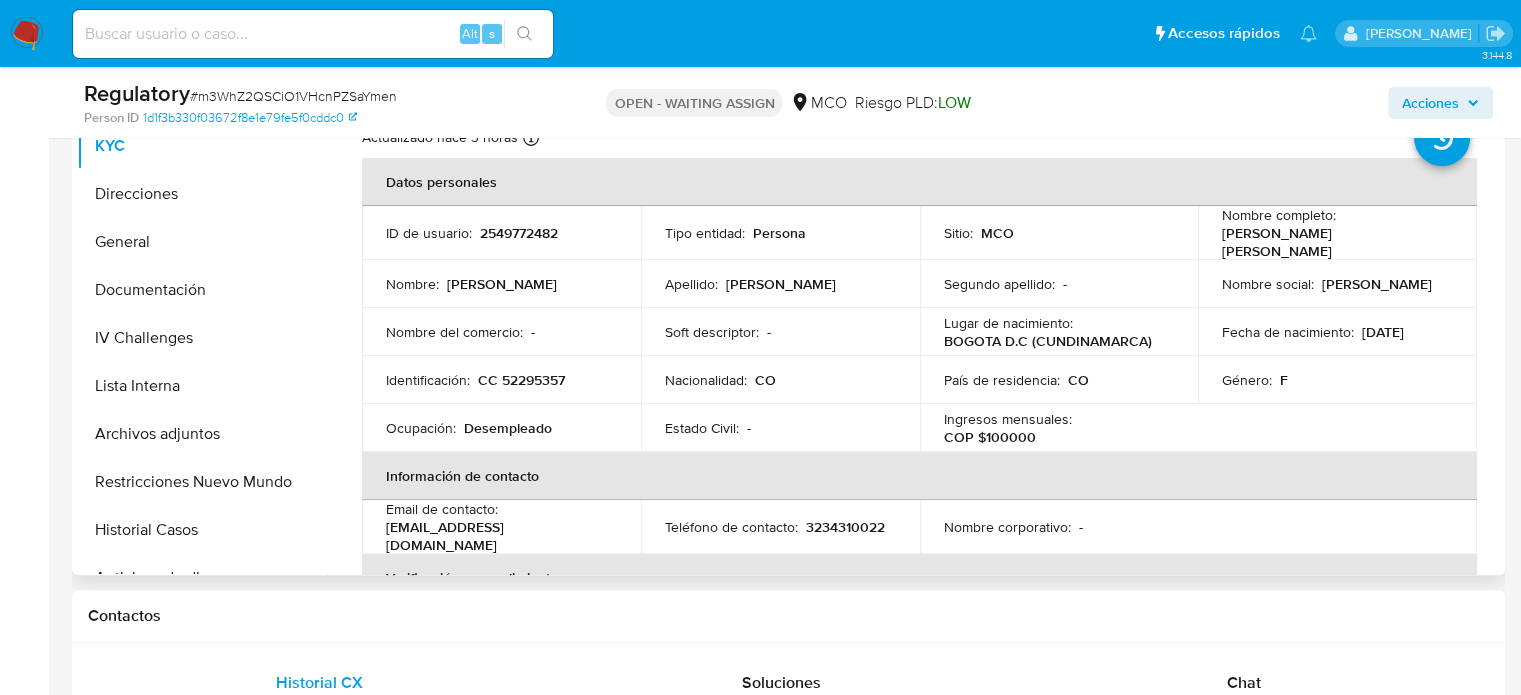 scroll, scrollTop: 300, scrollLeft: 0, axis: vertical 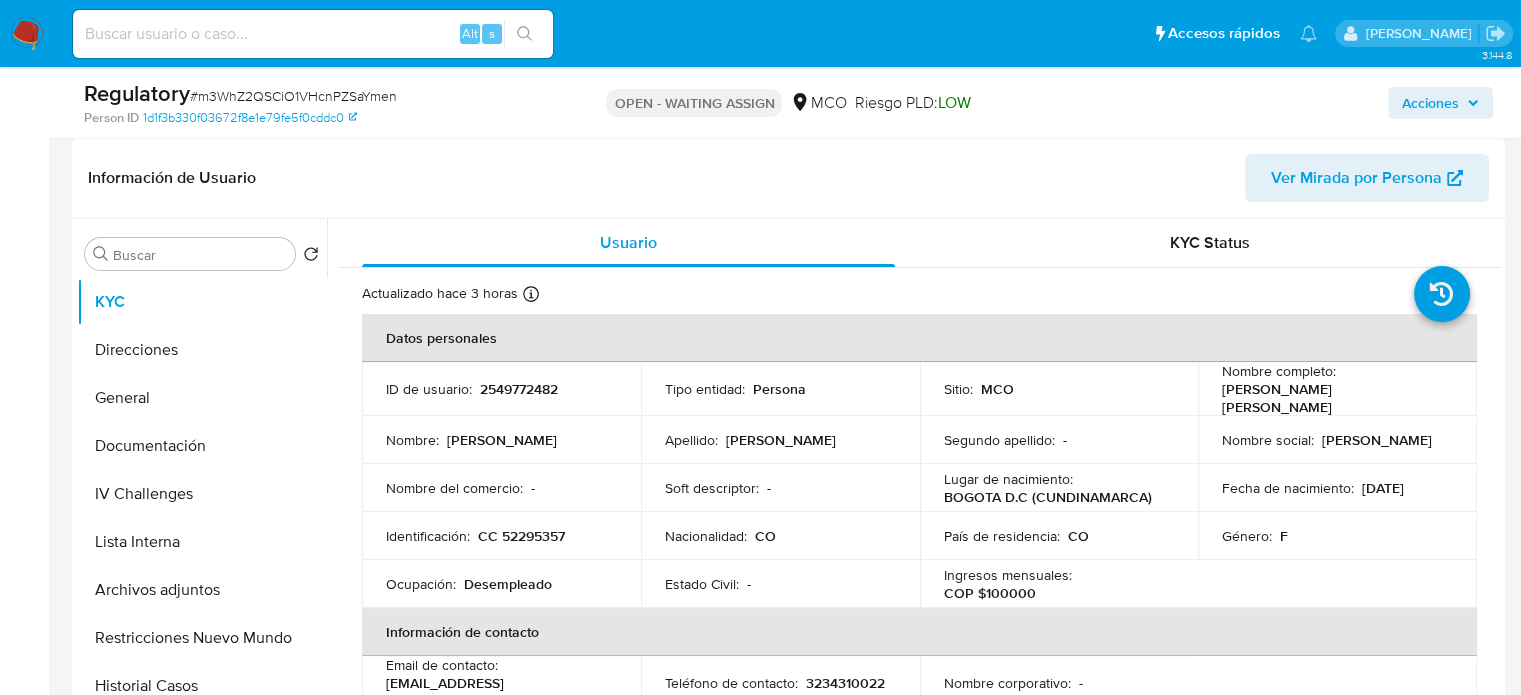 select on "10" 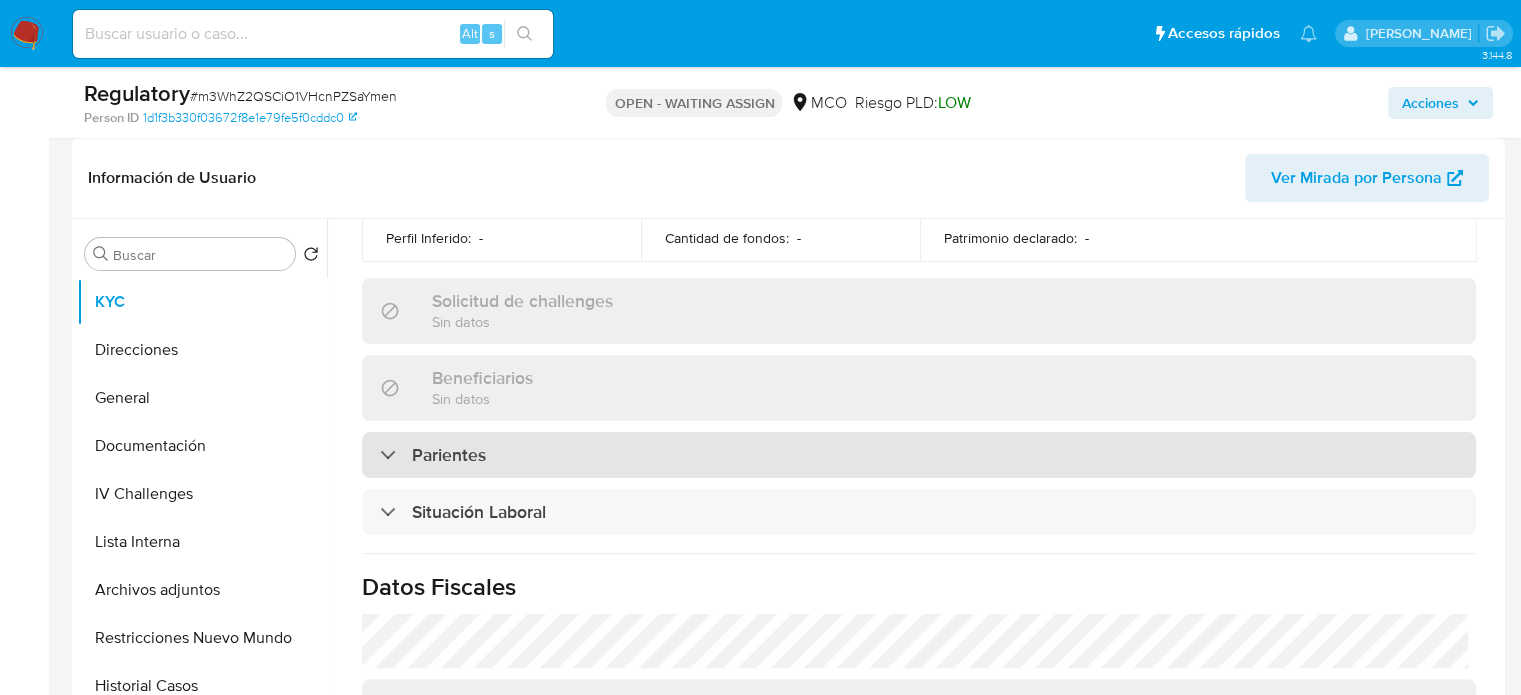click on "Parientes" at bounding box center [919, 455] 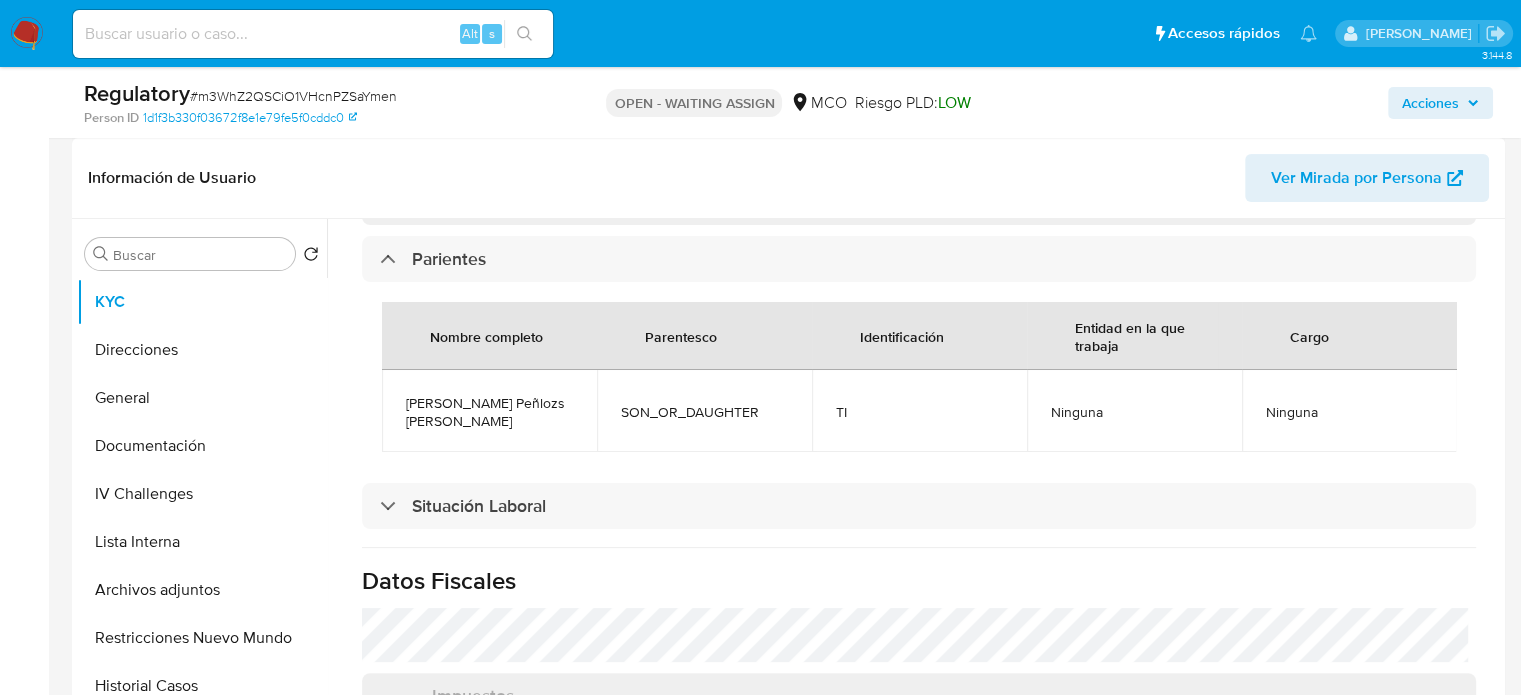 scroll, scrollTop: 984, scrollLeft: 0, axis: vertical 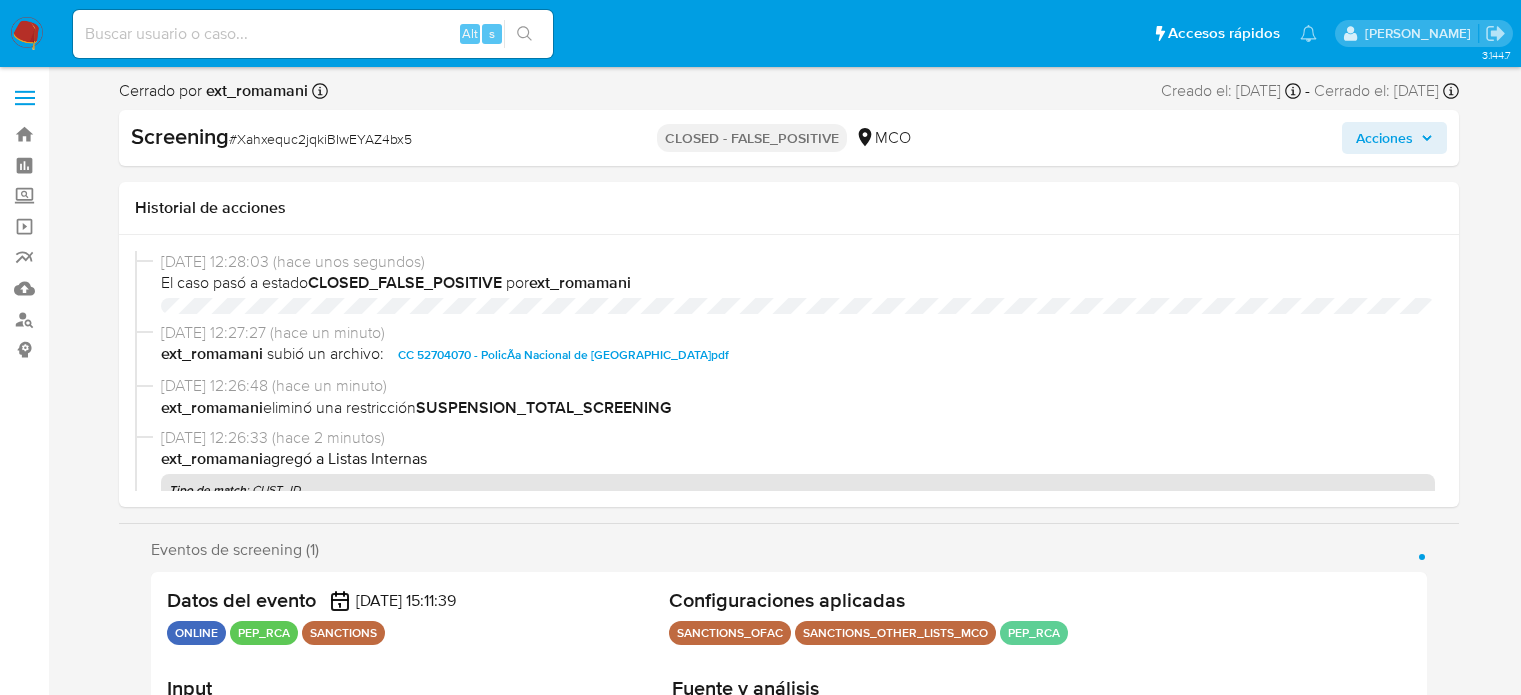 select on "10" 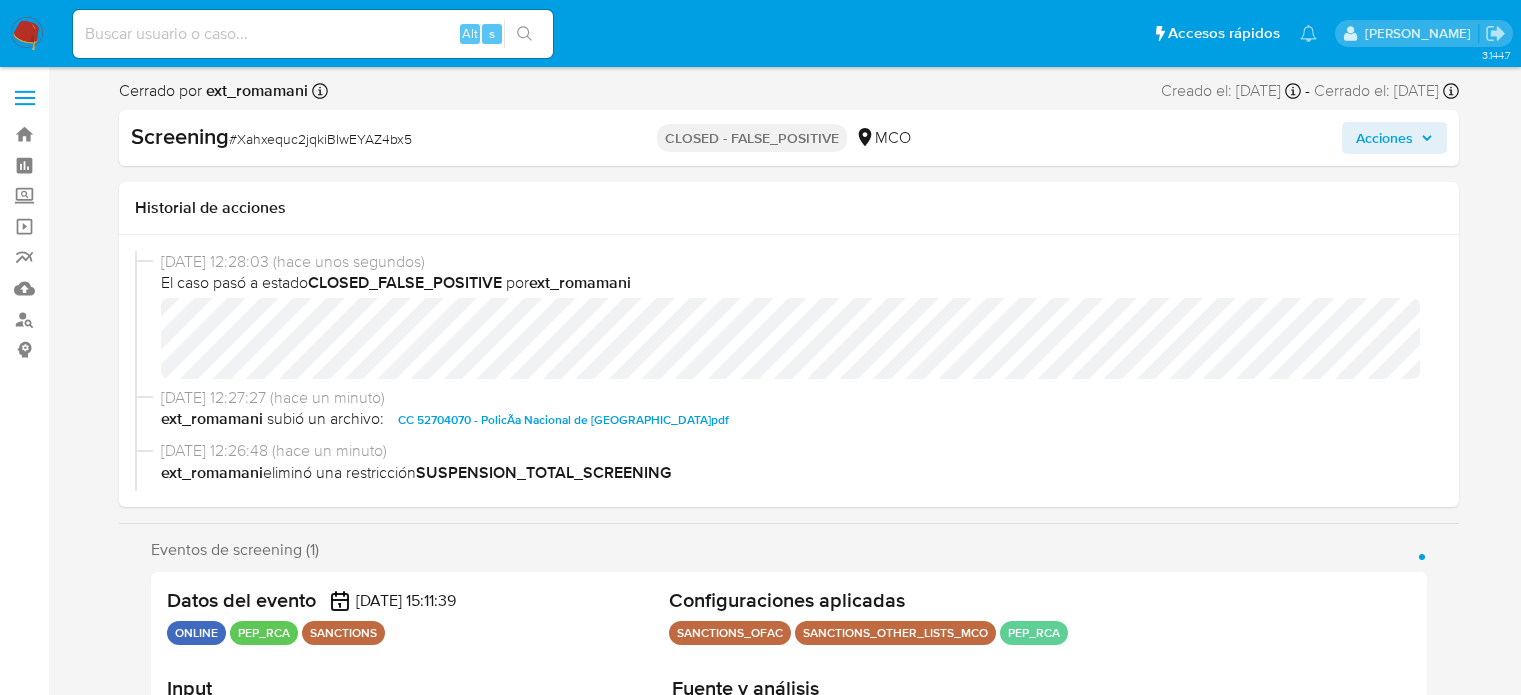 scroll, scrollTop: 0, scrollLeft: 0, axis: both 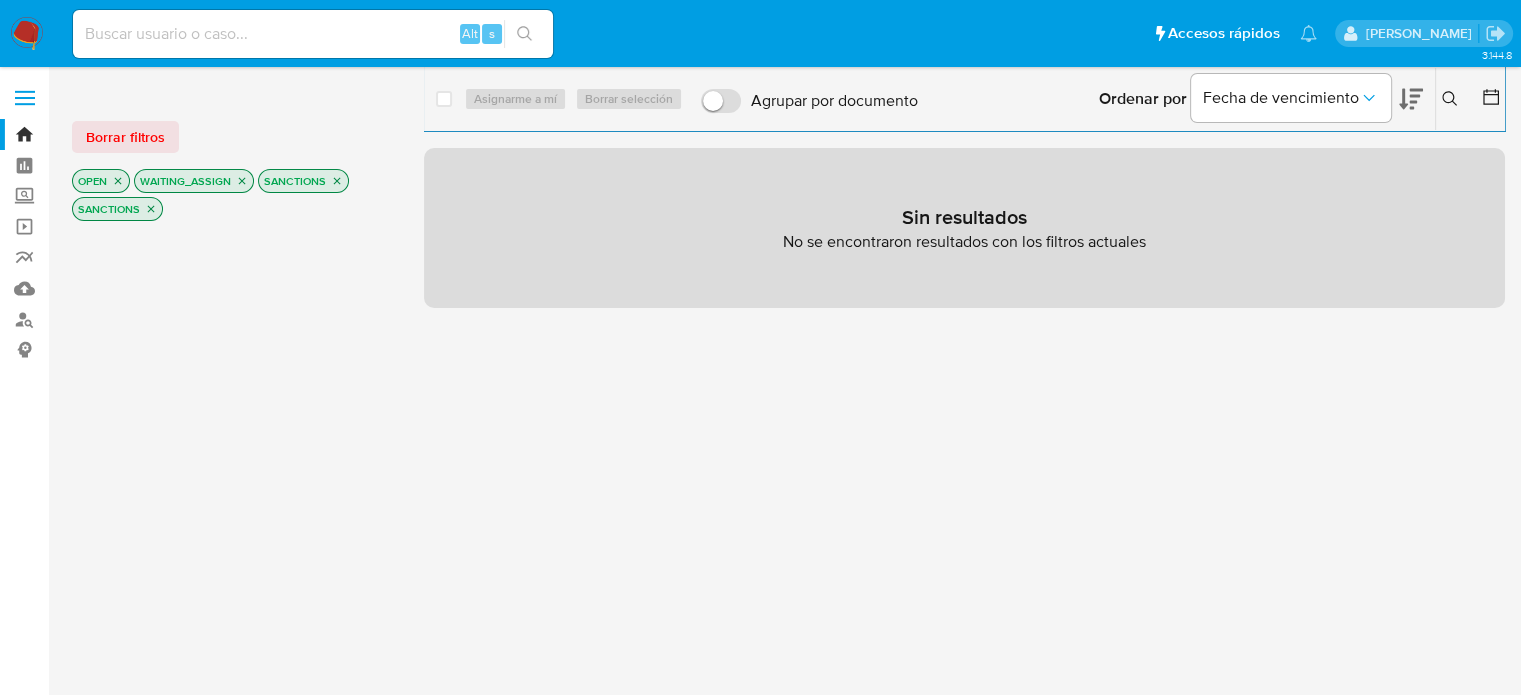 drag, startPoint x: 324, startPoint y: 182, endPoint x: 333, endPoint y: 189, distance: 11.401754 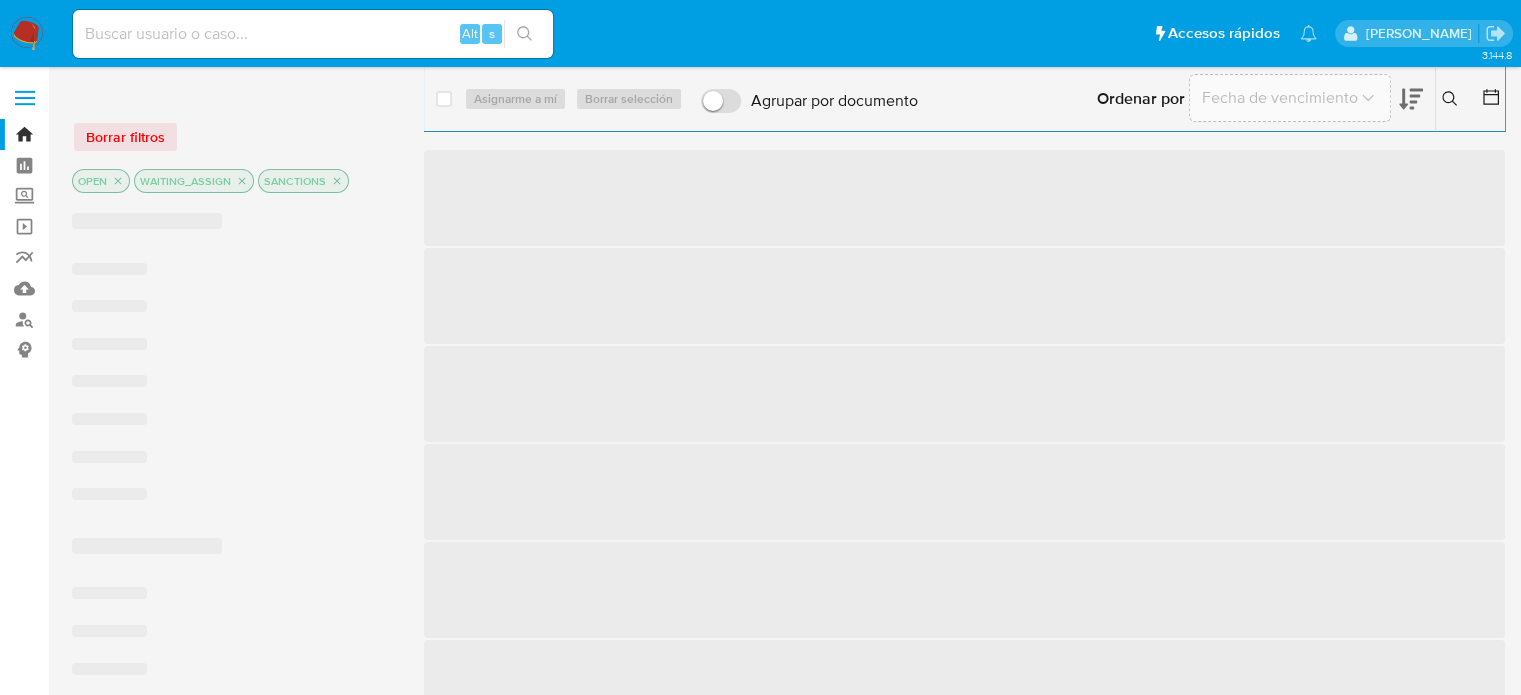 click 